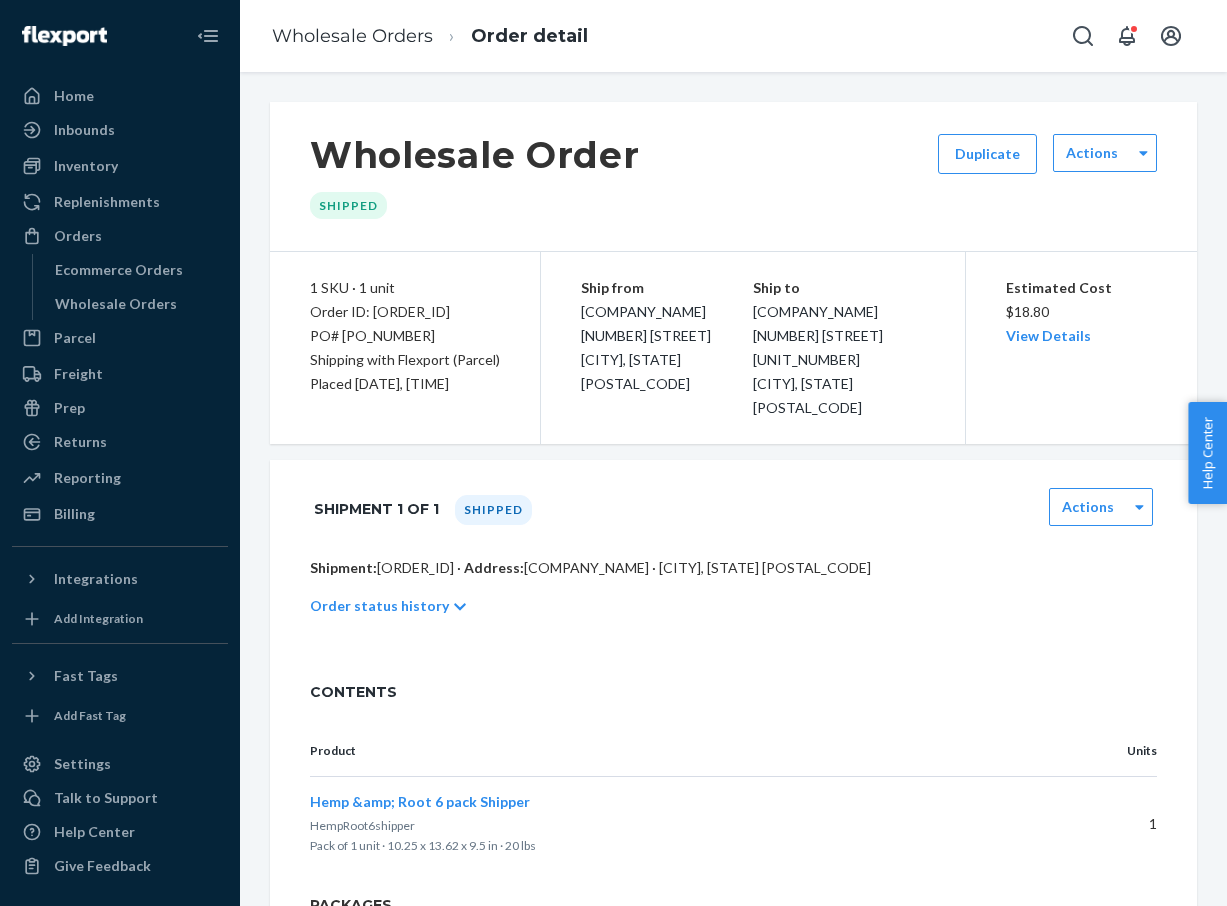 scroll, scrollTop: 0, scrollLeft: 0, axis: both 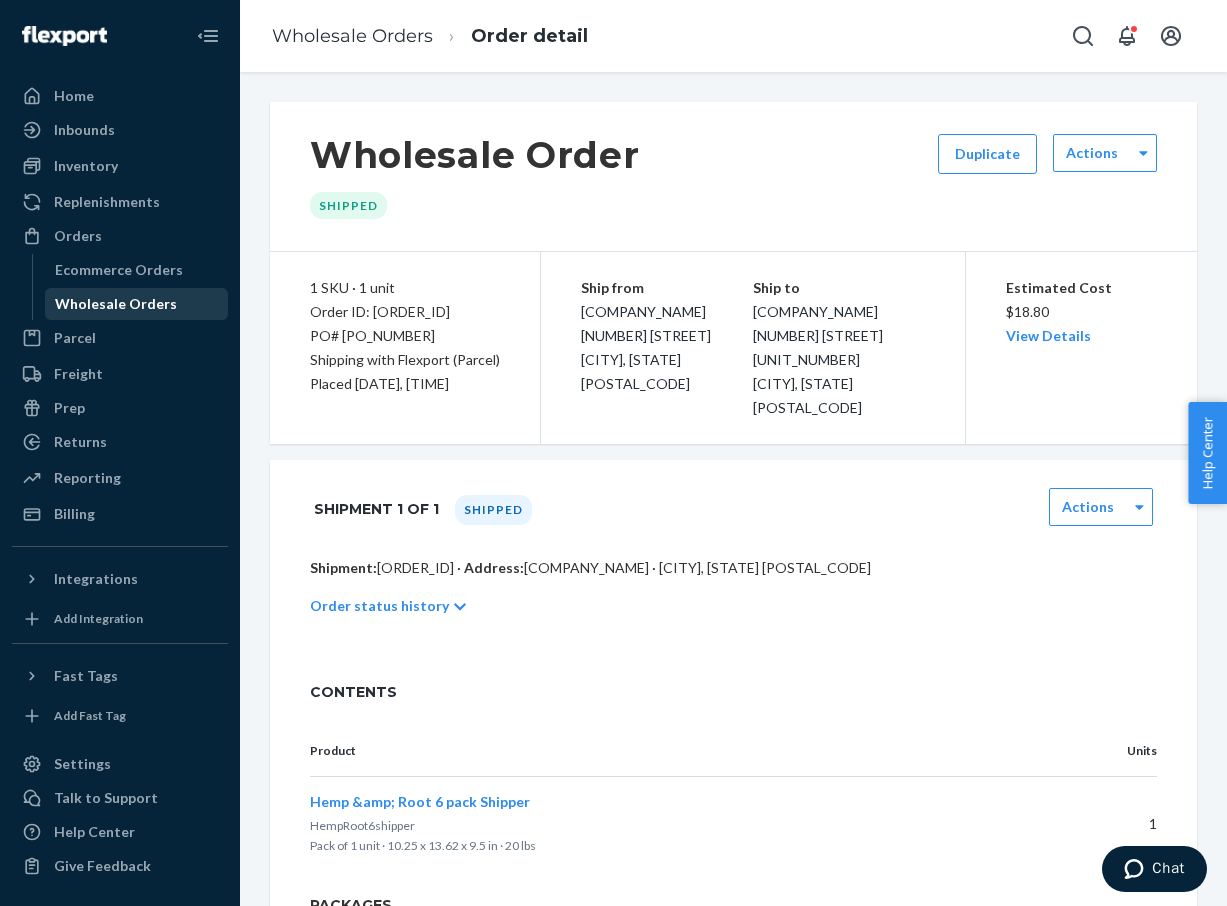 click on "Wholesale Orders" at bounding box center [116, 304] 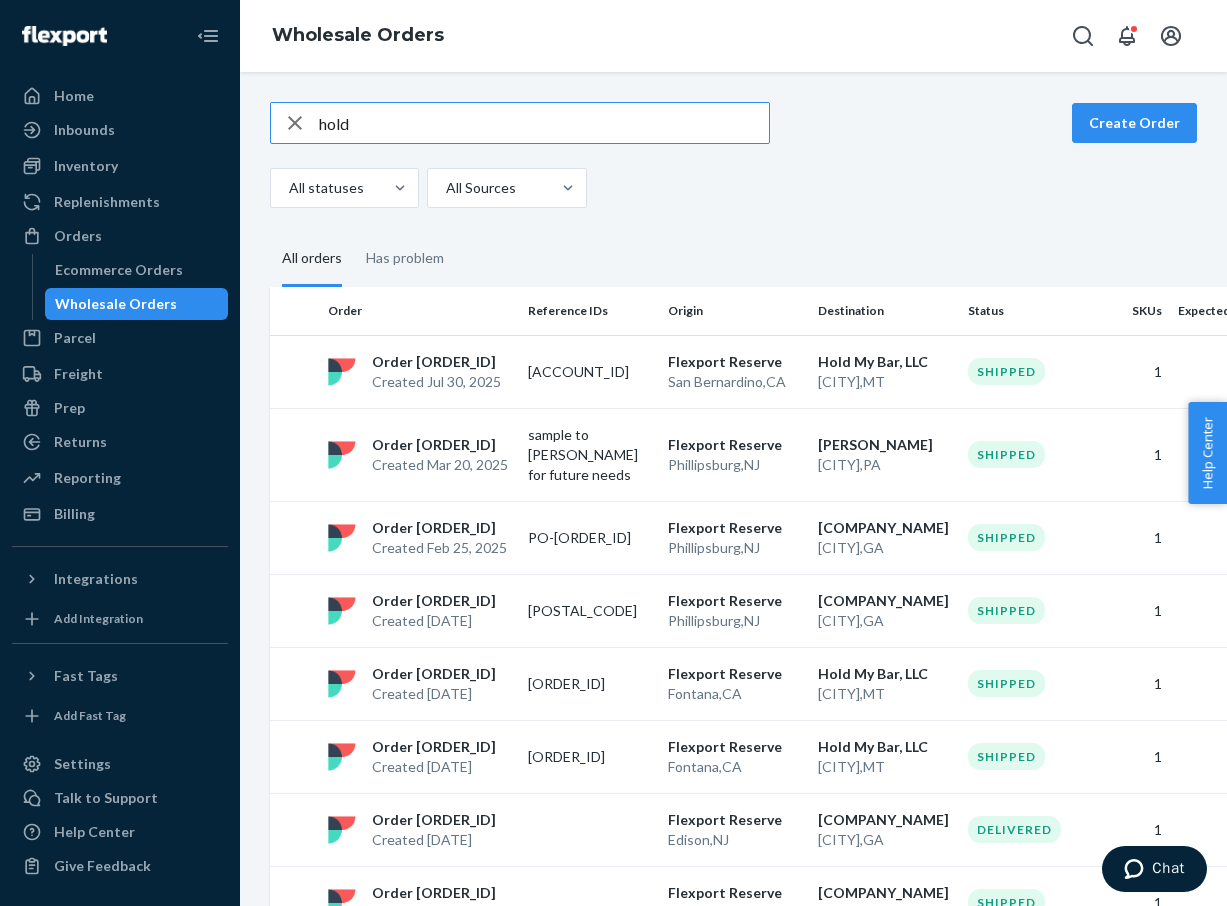 click on "hold" at bounding box center [544, 123] 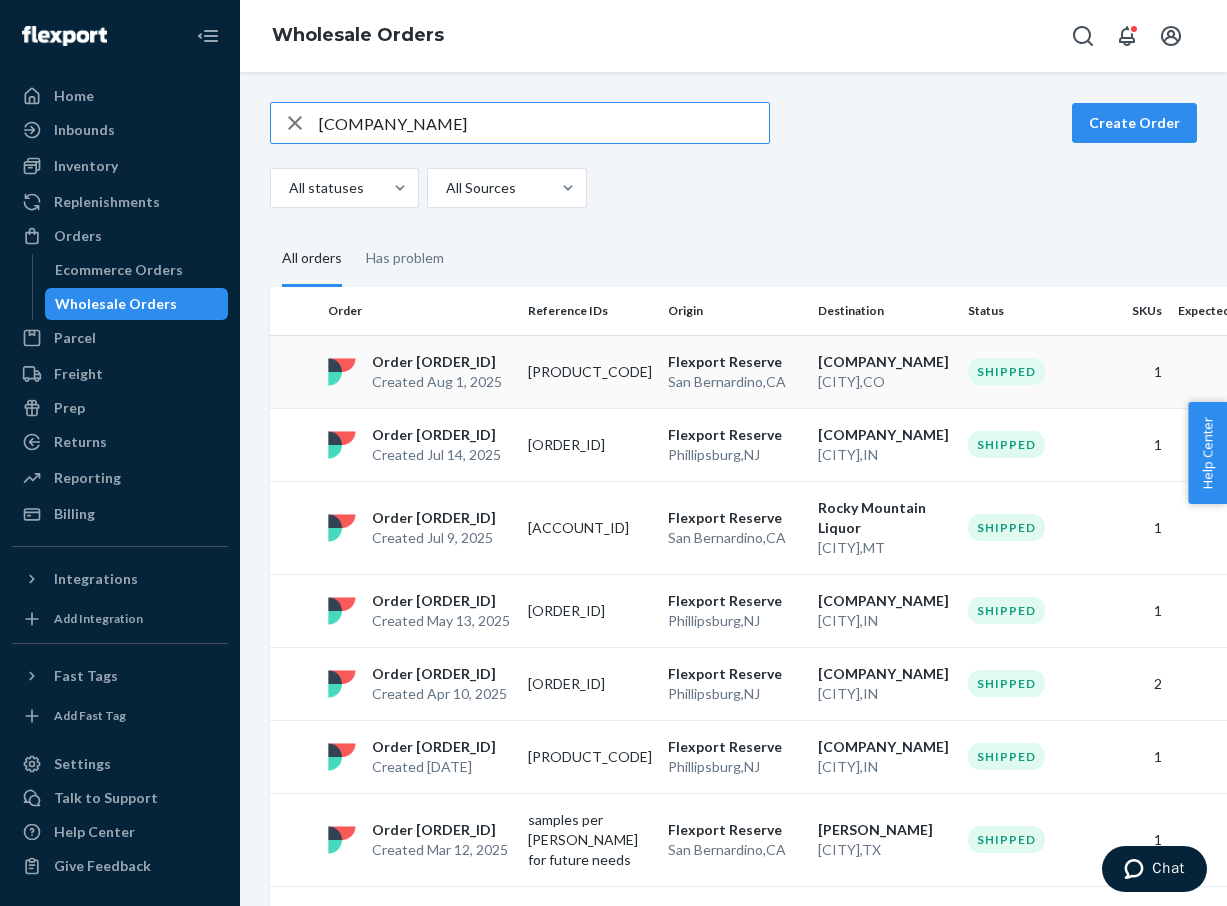 type on "[COMPANY_NAME]" 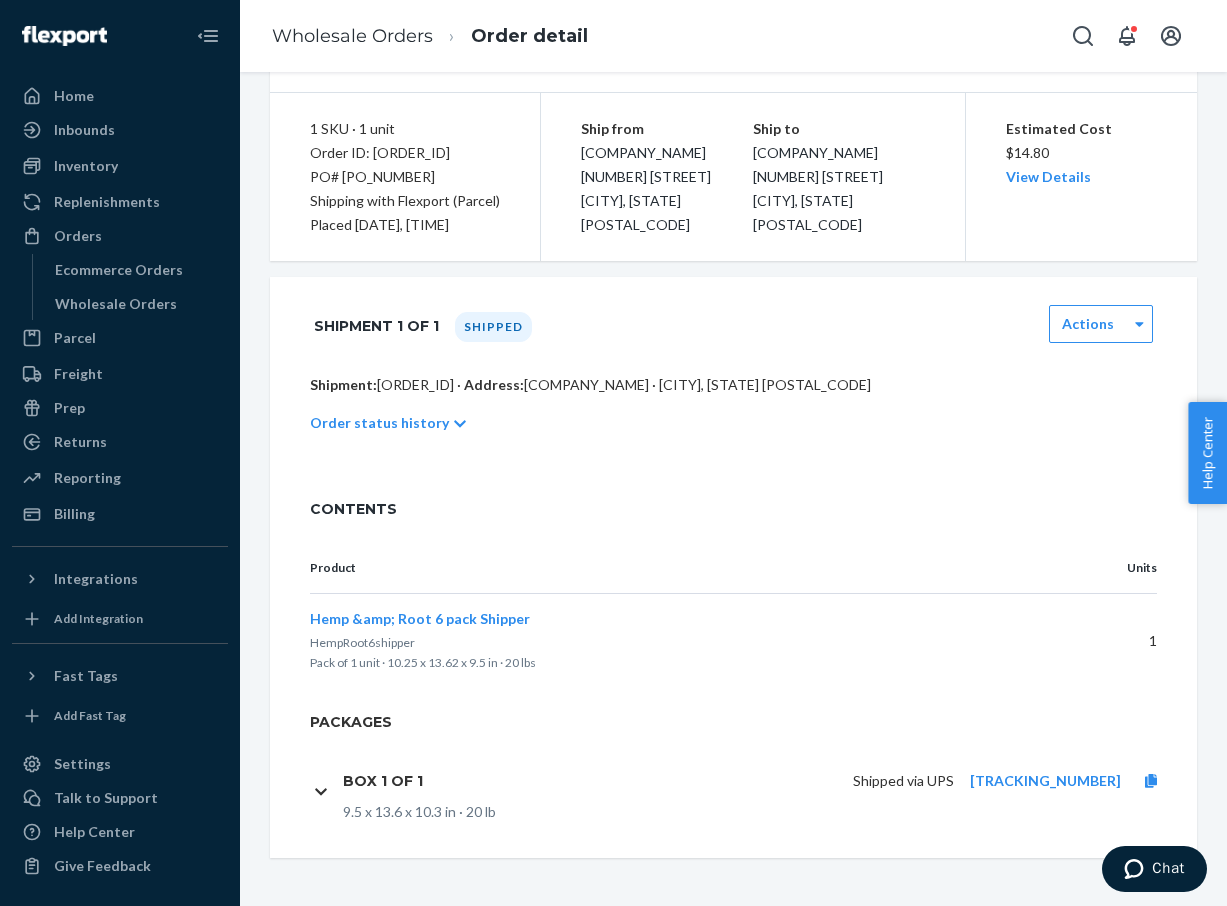 scroll, scrollTop: 159, scrollLeft: 0, axis: vertical 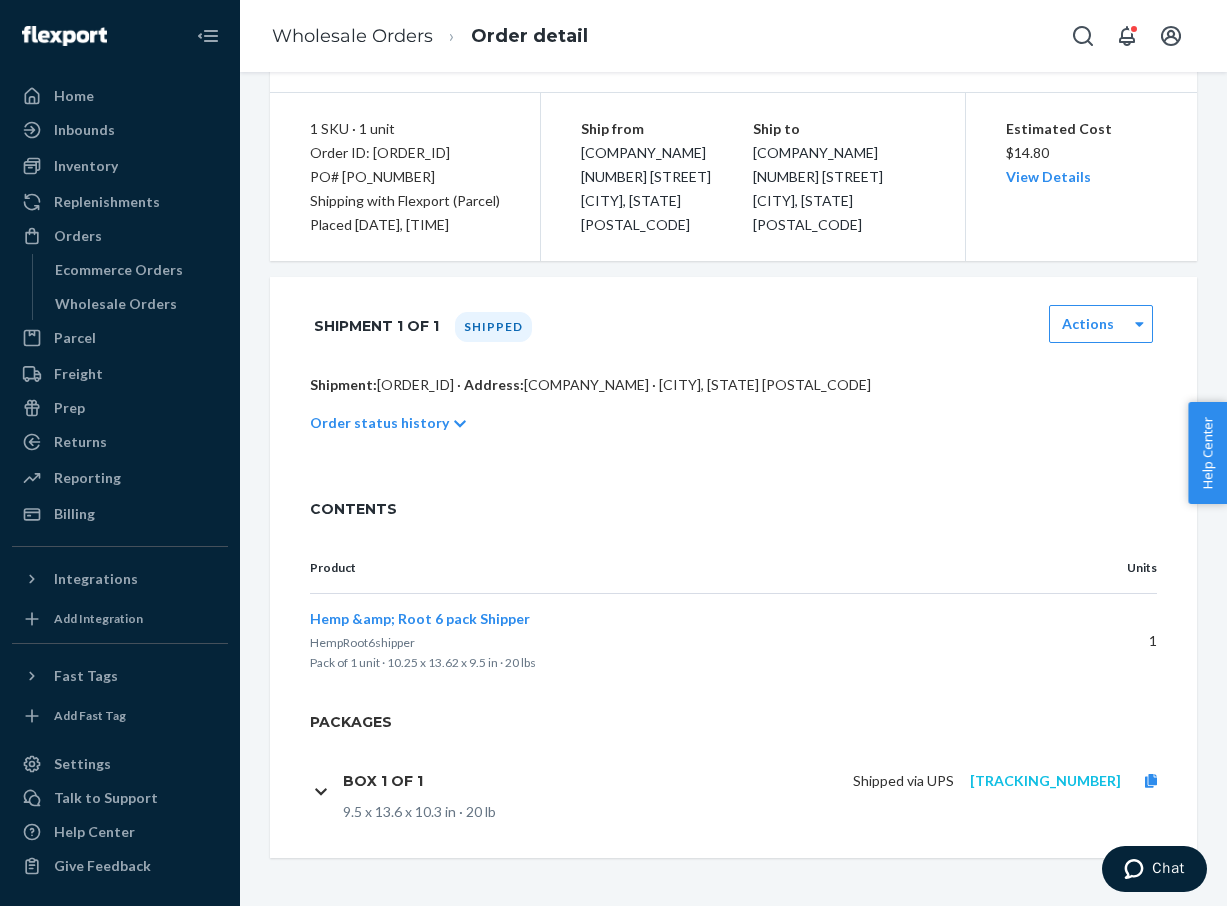 click on "[TRACKING_NUMBER]" at bounding box center [1045, 780] 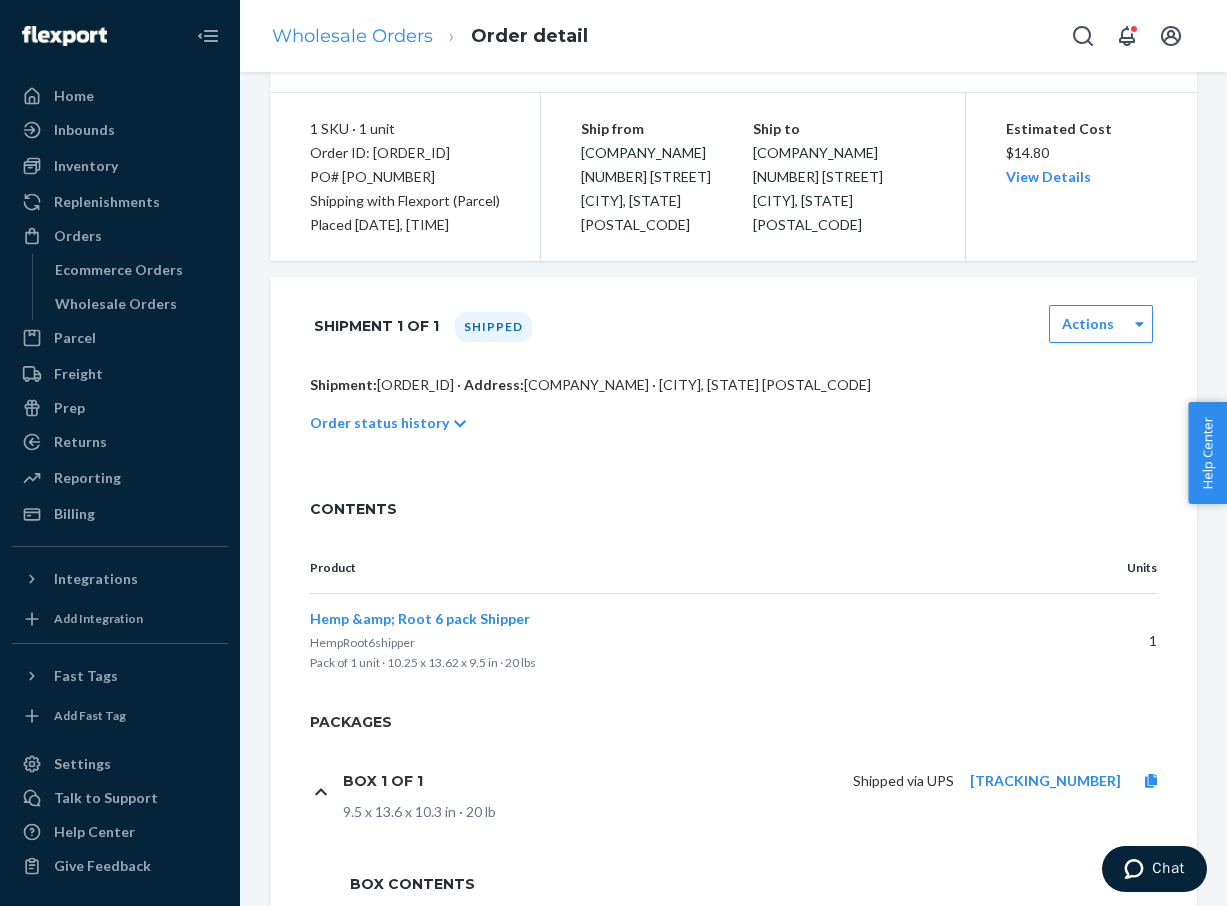 click on "Wholesale Orders" at bounding box center (352, 36) 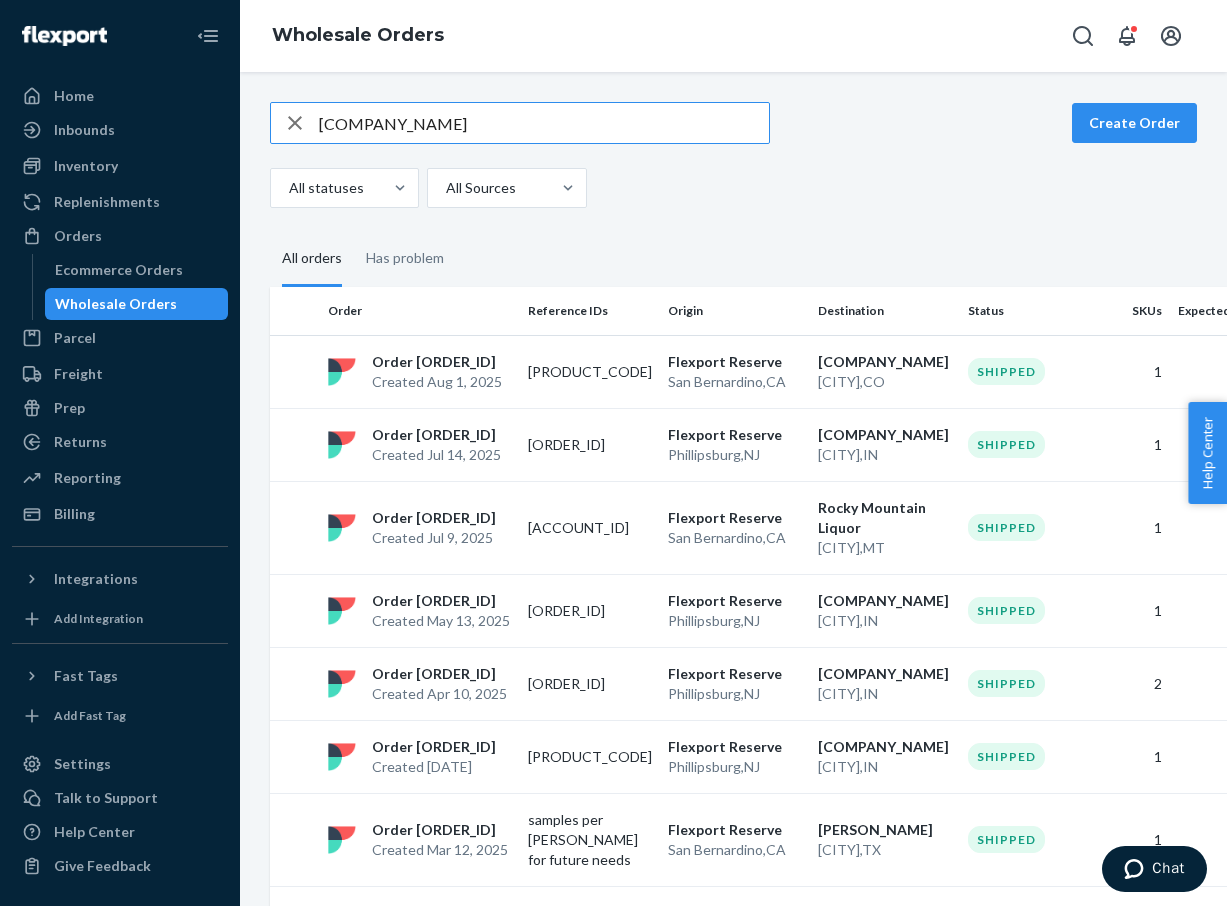 click on "[COMPANY_NAME]" at bounding box center (544, 123) 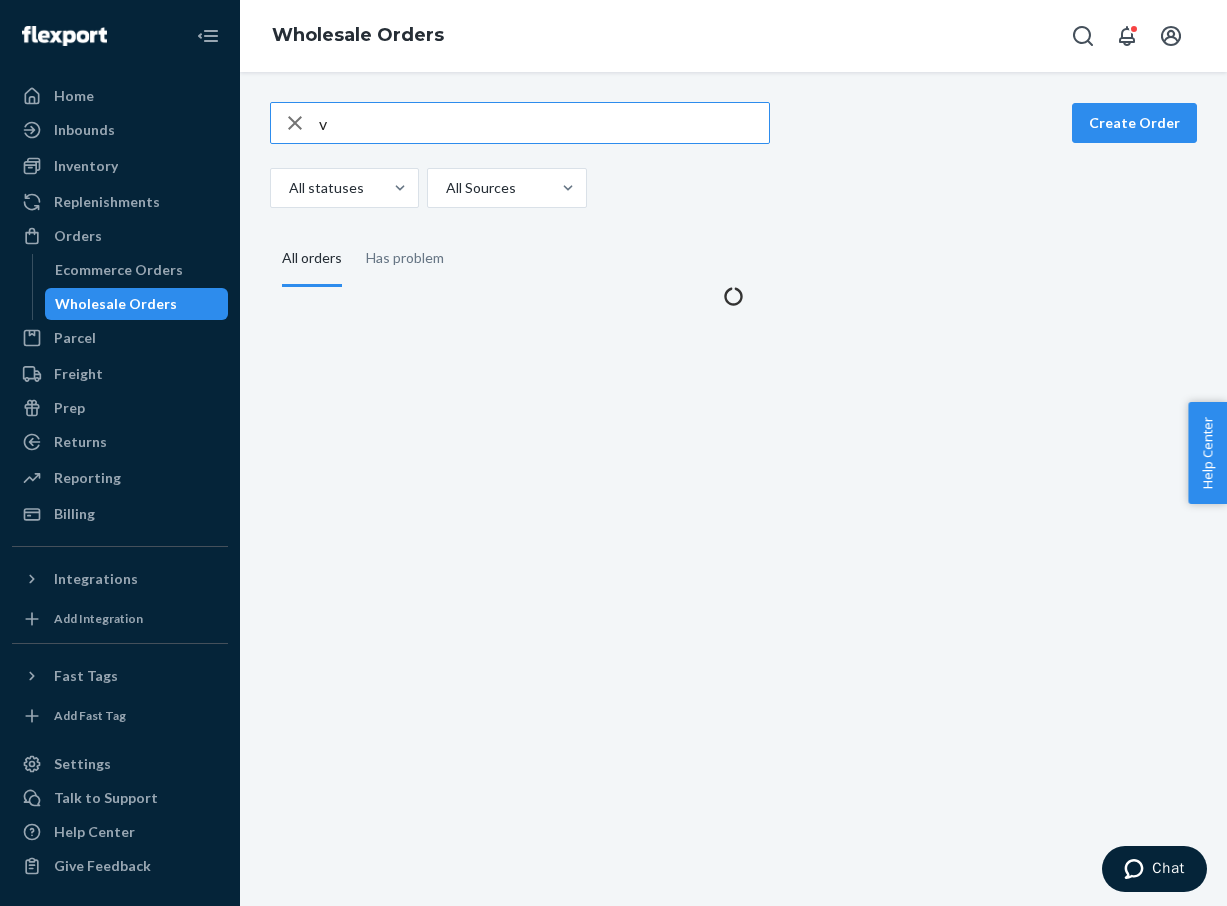 type 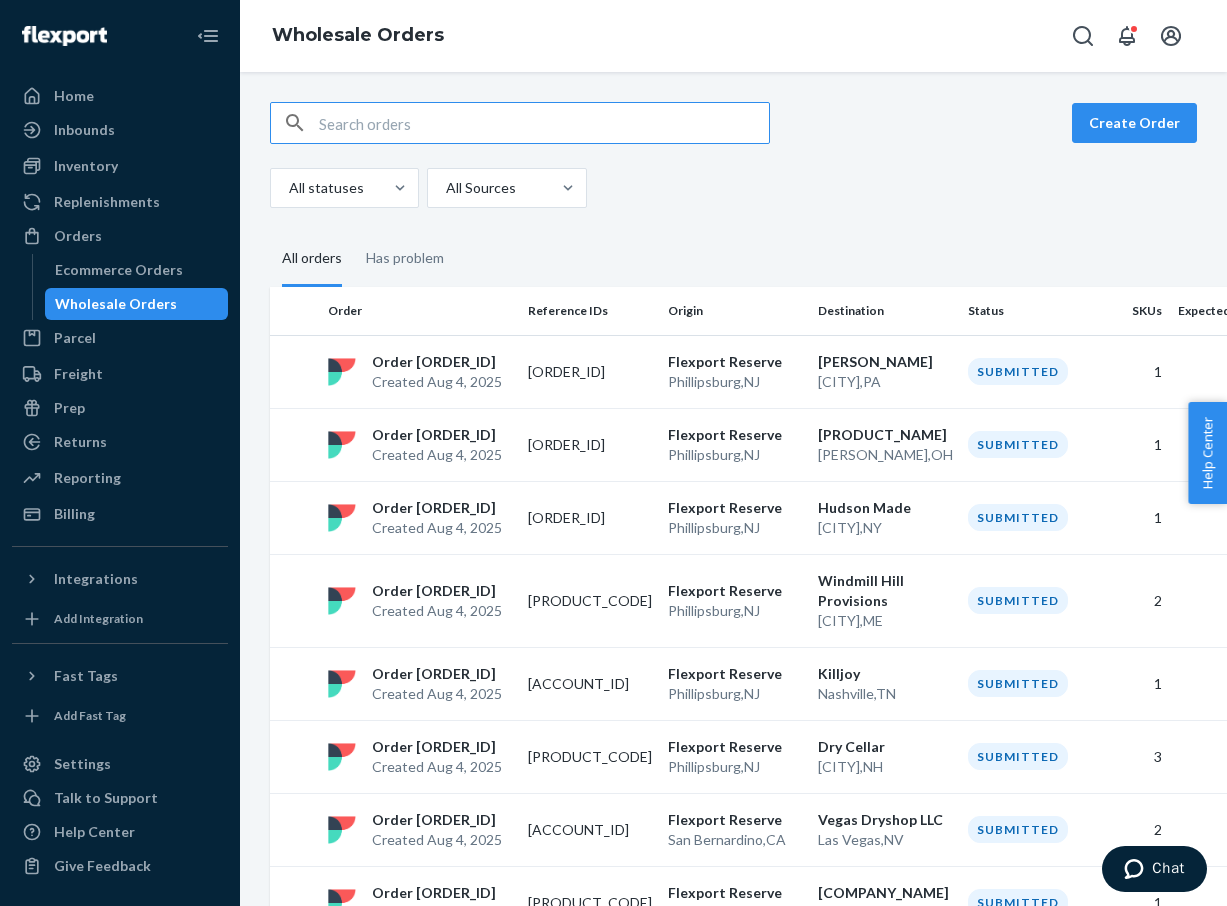 type on "y" 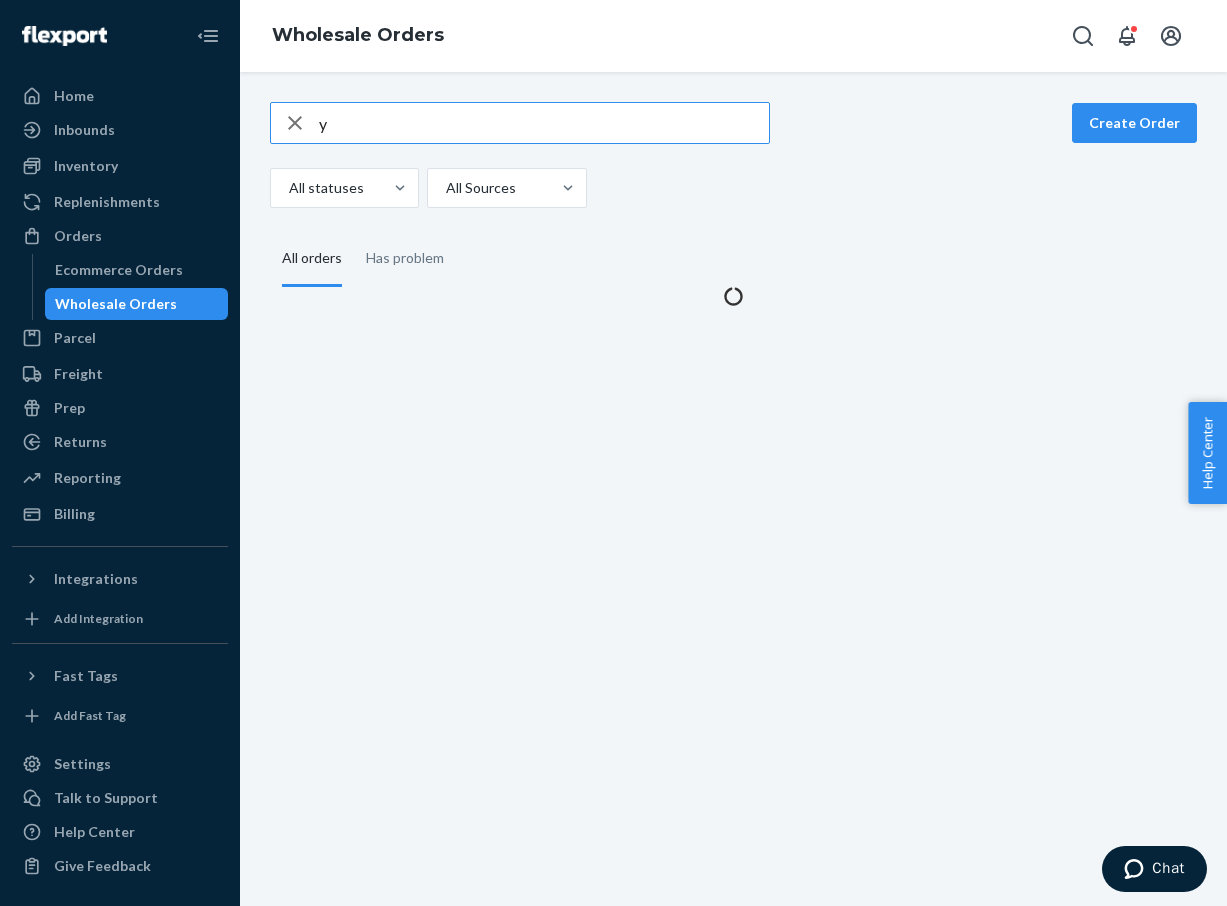 type 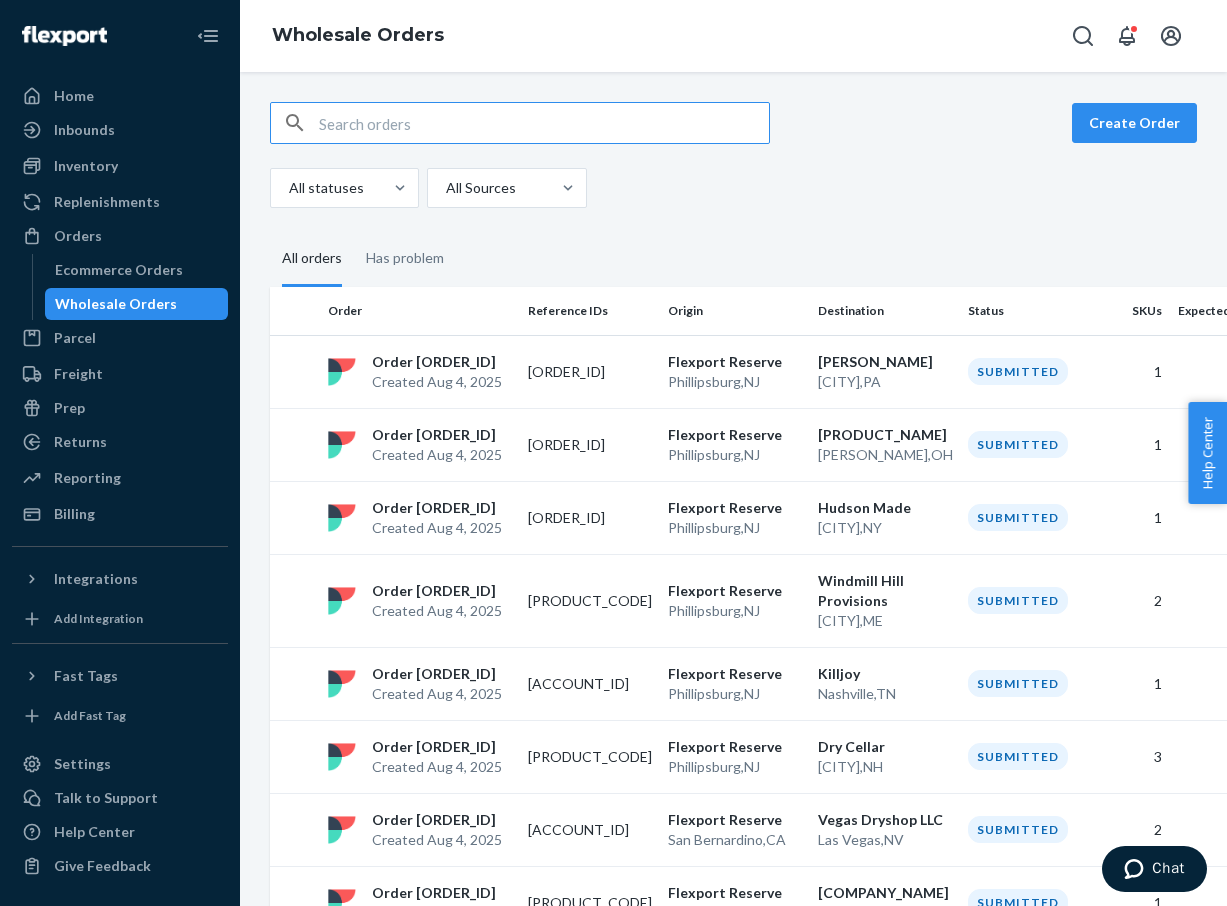 type on "u" 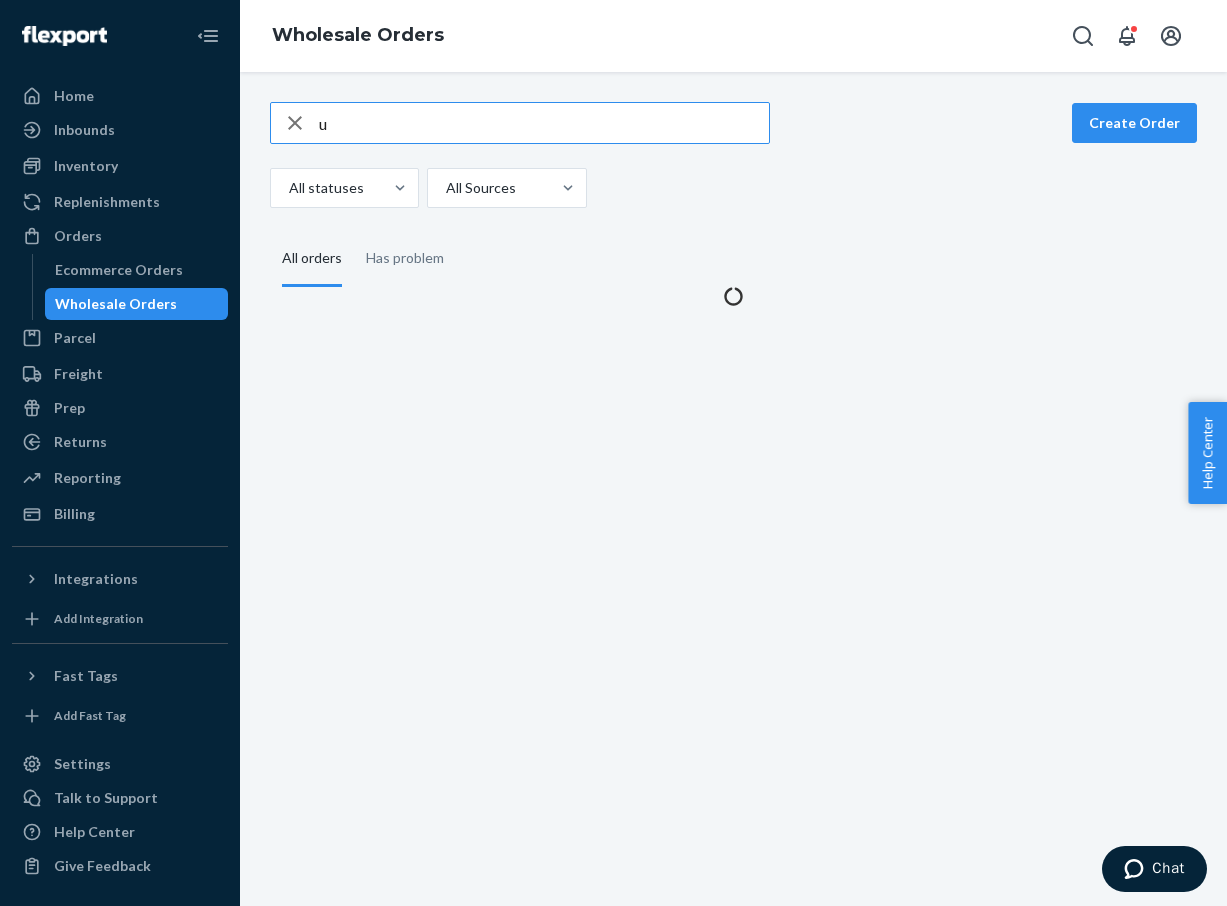 type 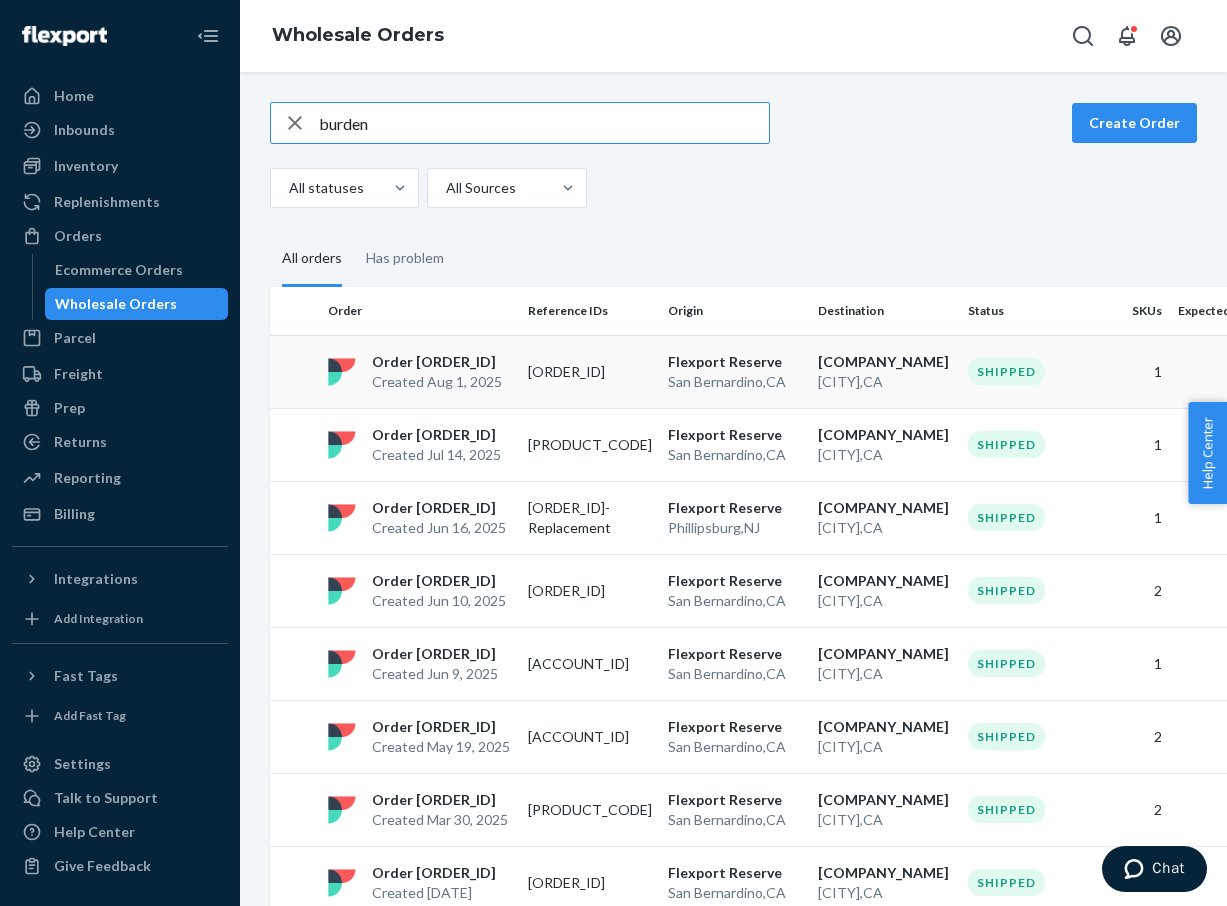 type on "burden" 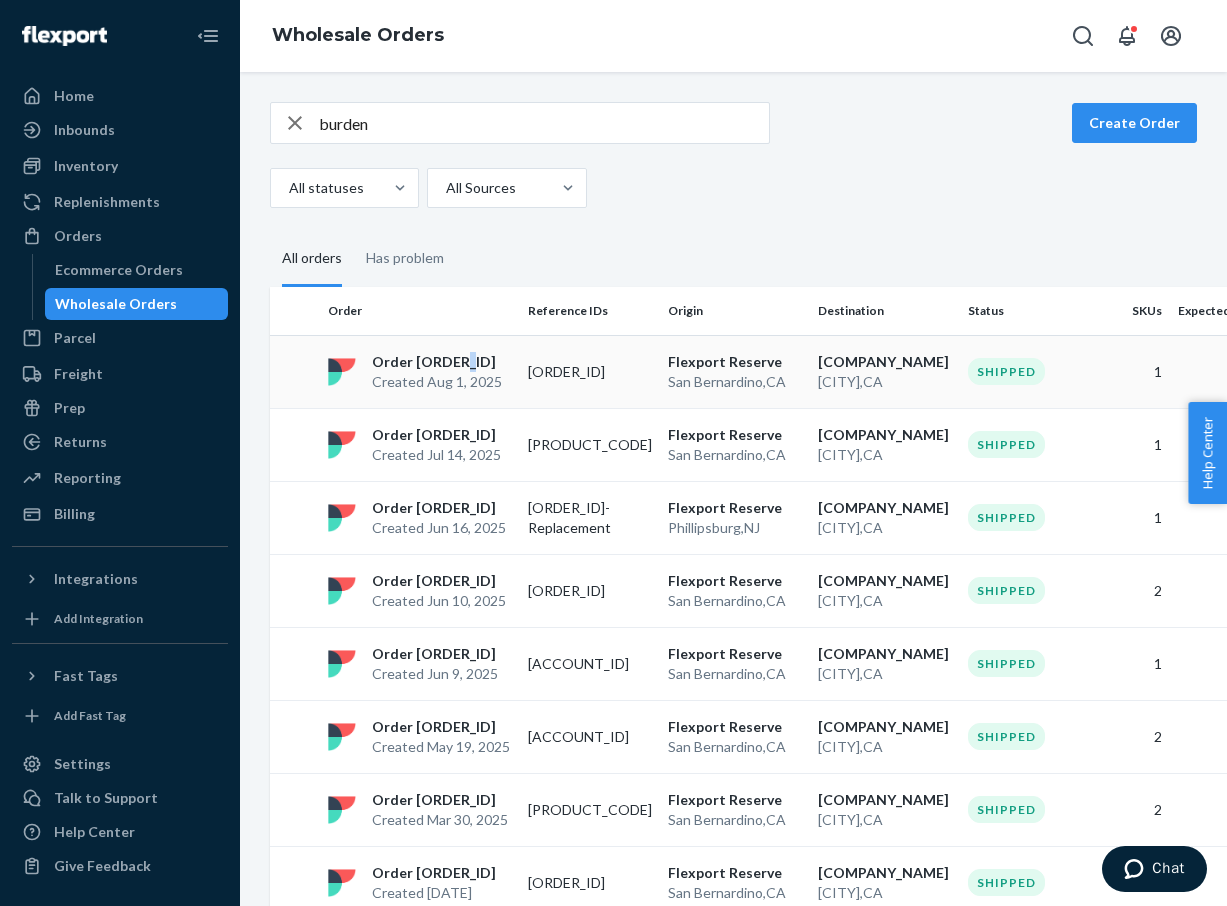 click on "Order [ORDER_ID]" at bounding box center [437, 362] 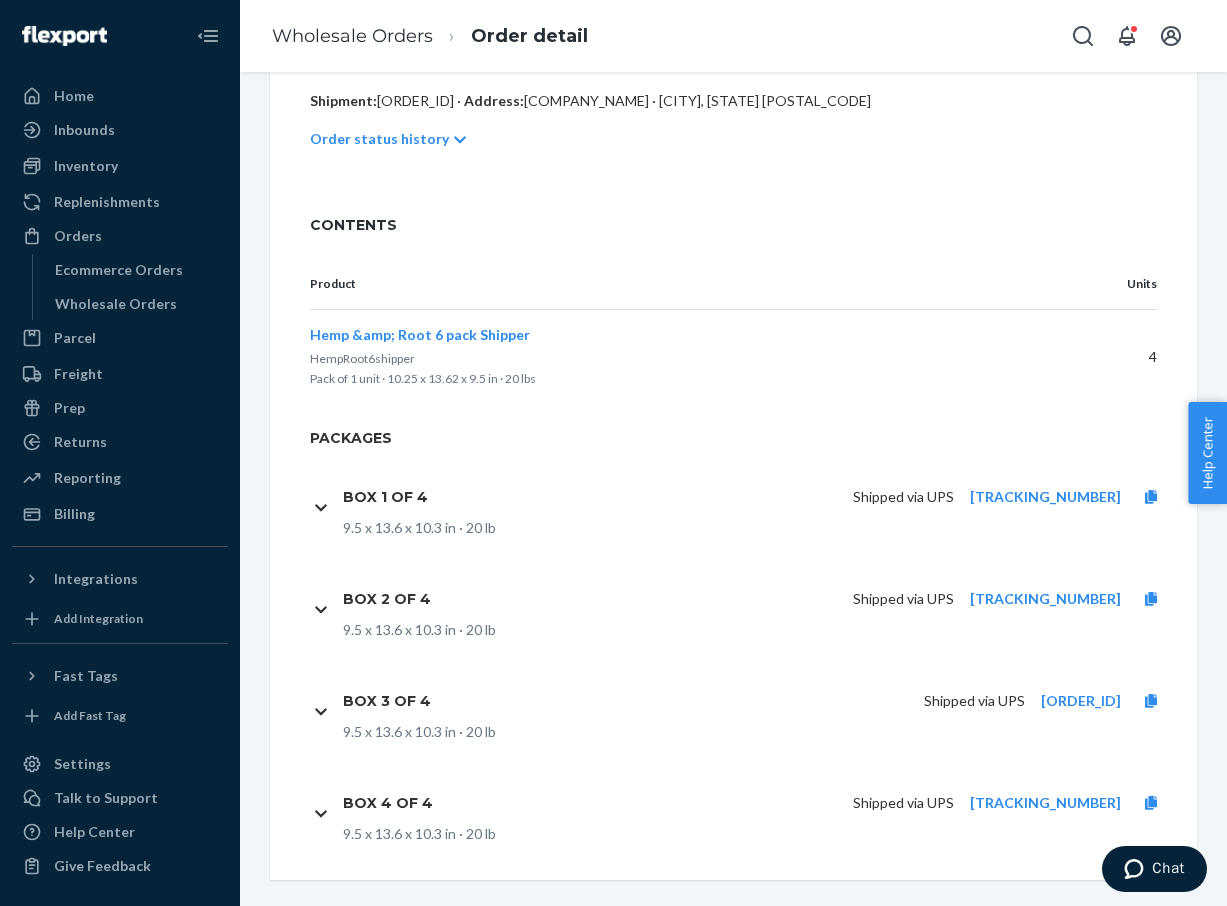 scroll, scrollTop: 465, scrollLeft: 0, axis: vertical 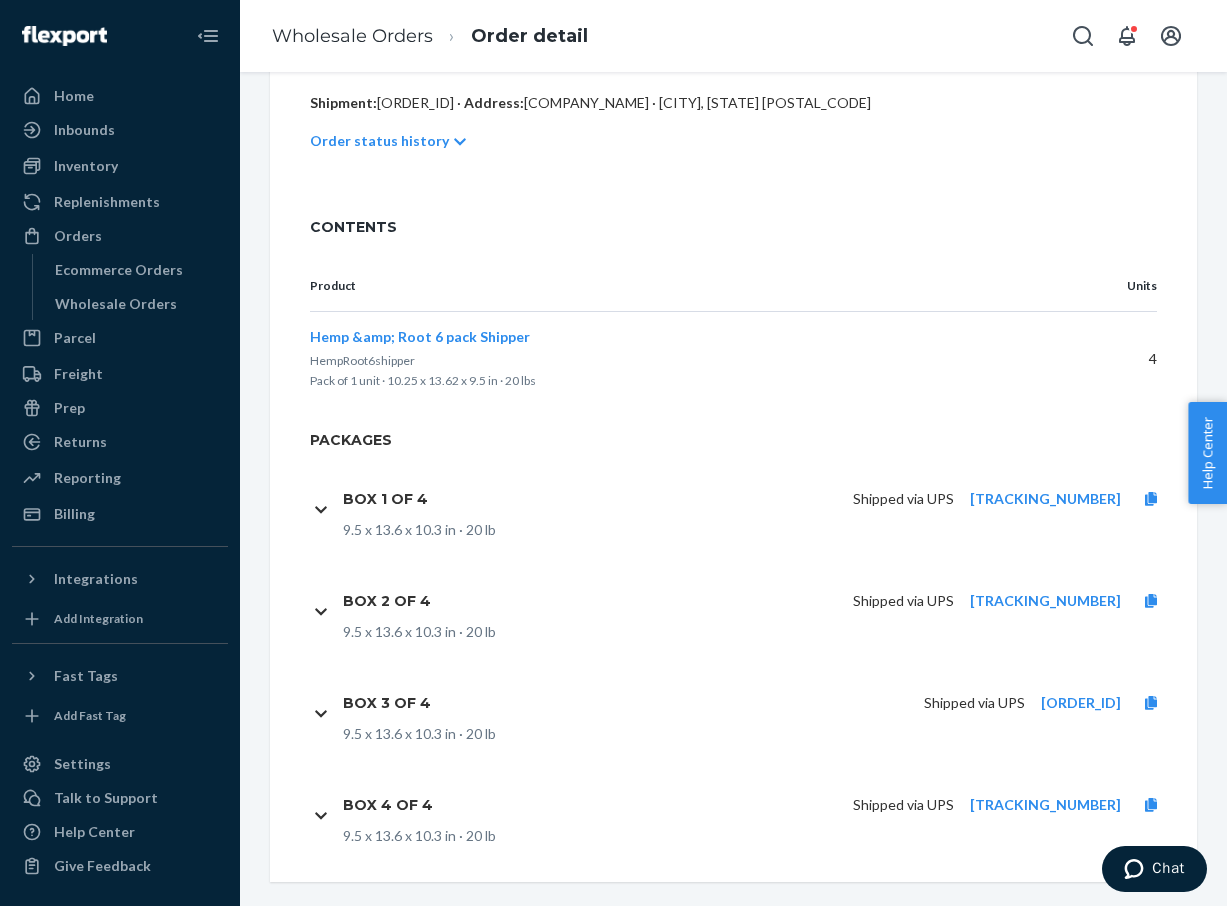 click on "Shipped via UPS [TRACKING_NUMBER]" at bounding box center [814, 601] 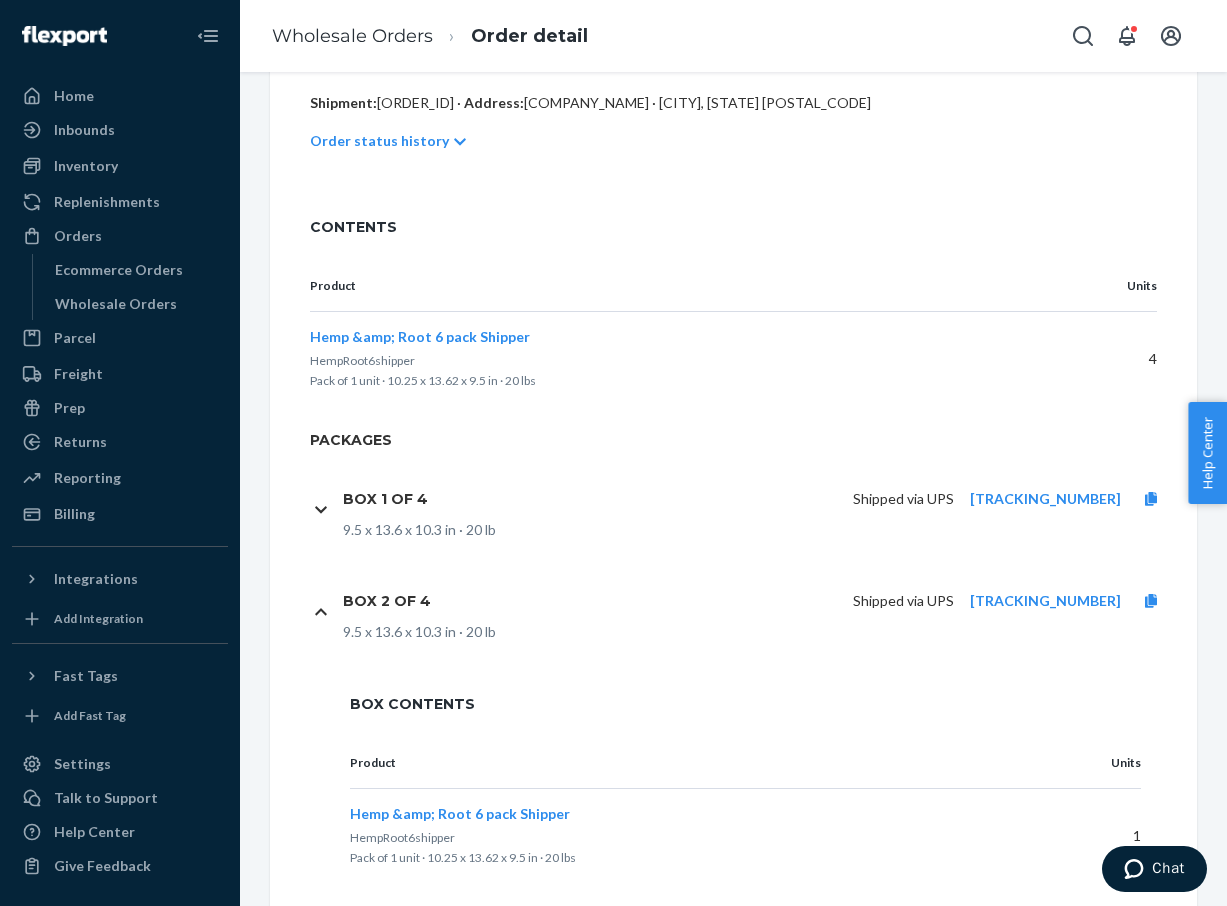 click on "[TRACKING_NUMBER]" at bounding box center [1045, 601] 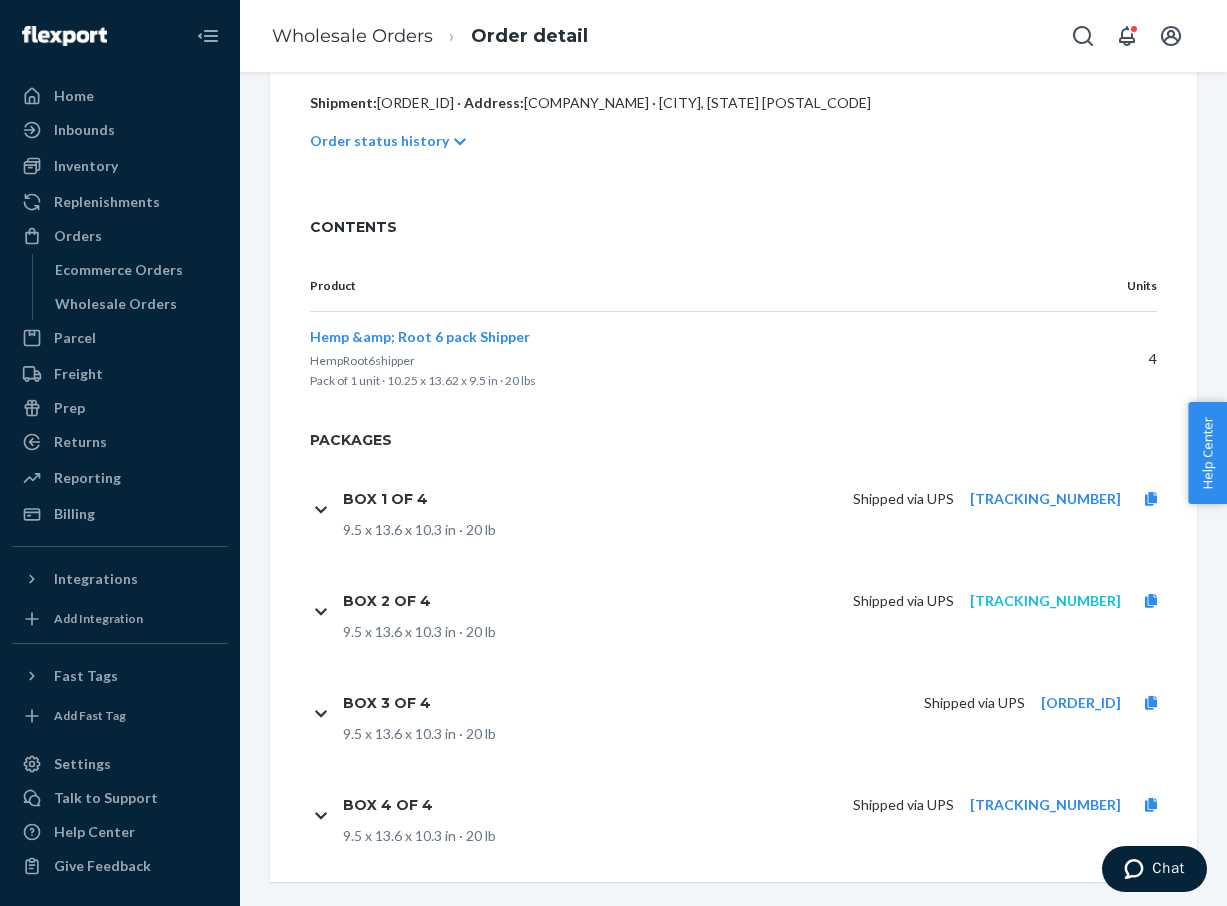 click on "[TRACKING_NUMBER]" at bounding box center [1045, 600] 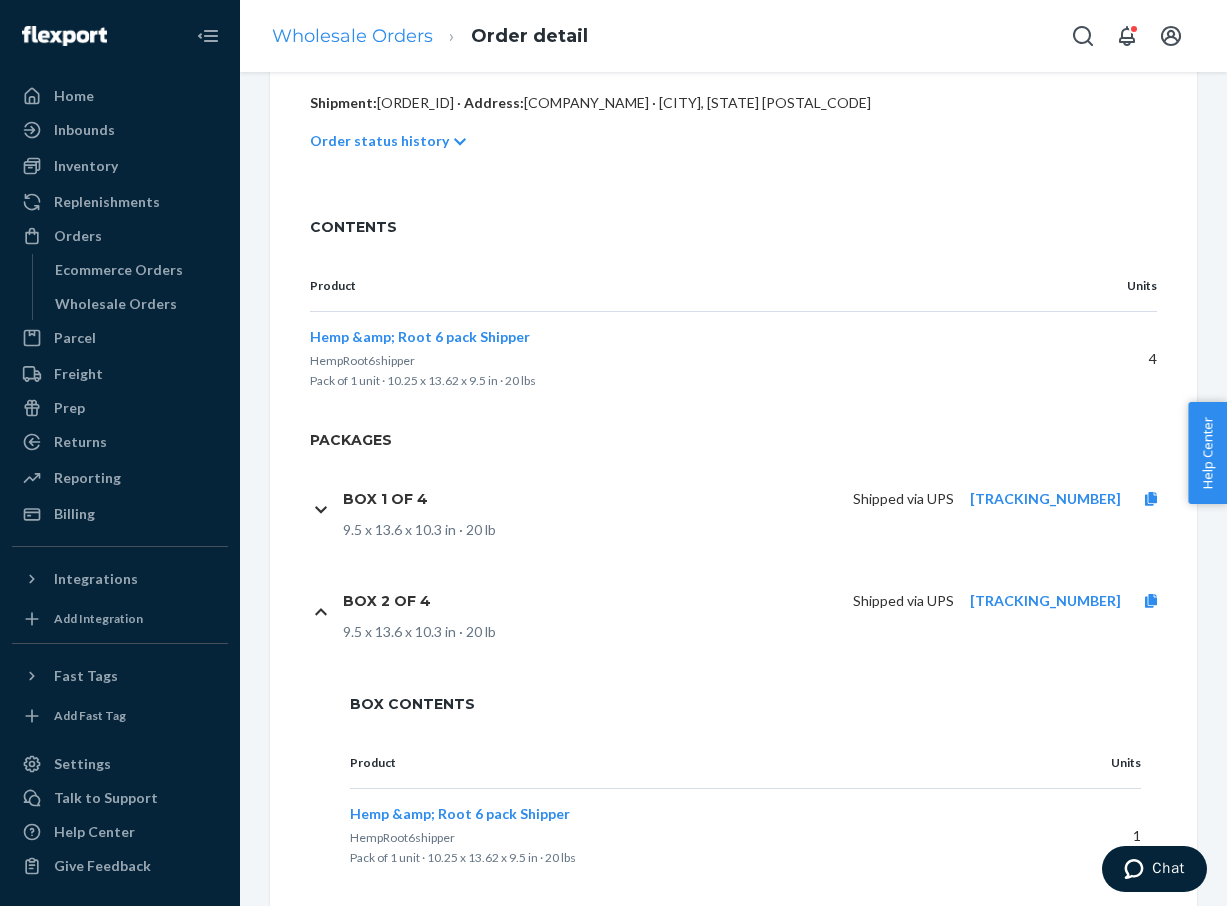 click on "Wholesale Orders" at bounding box center (352, 36) 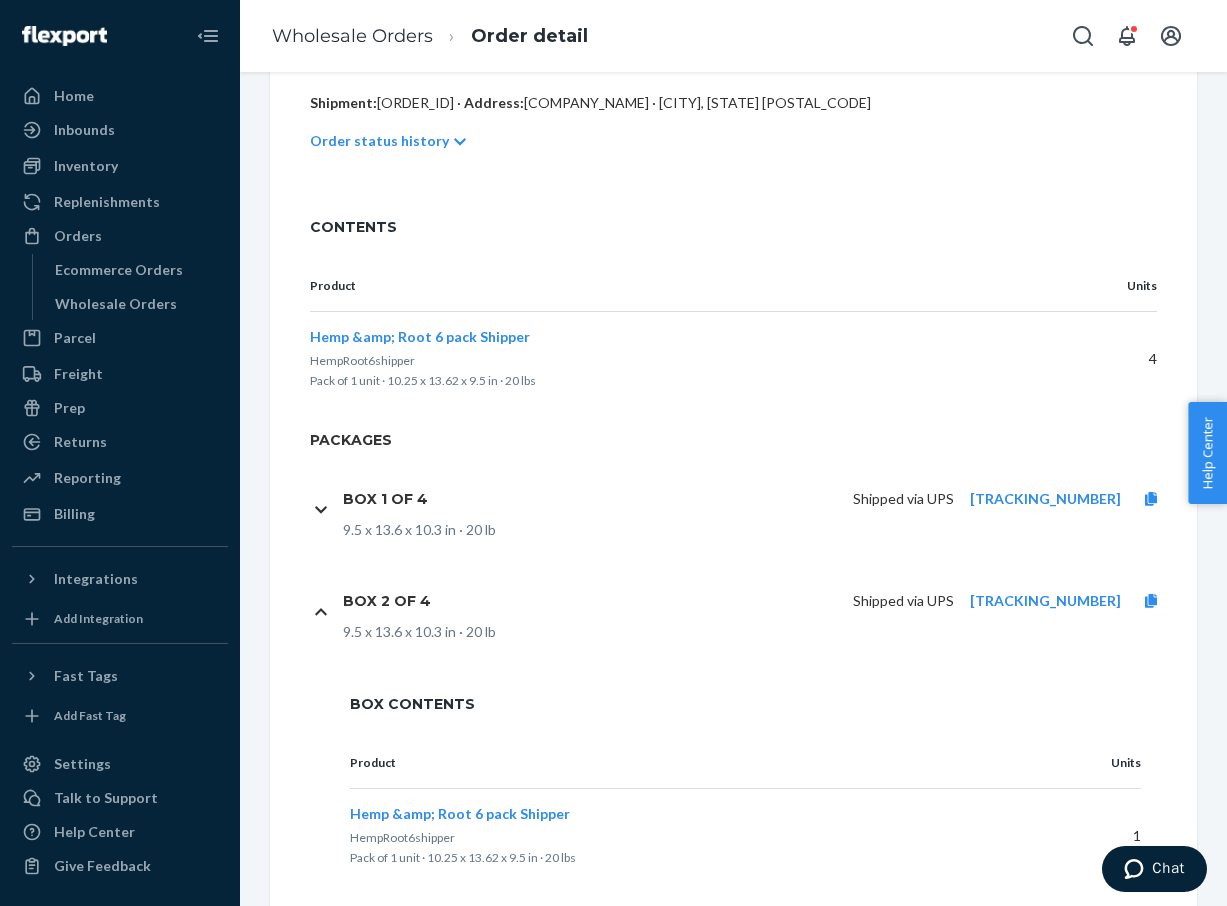 scroll, scrollTop: 0, scrollLeft: 0, axis: both 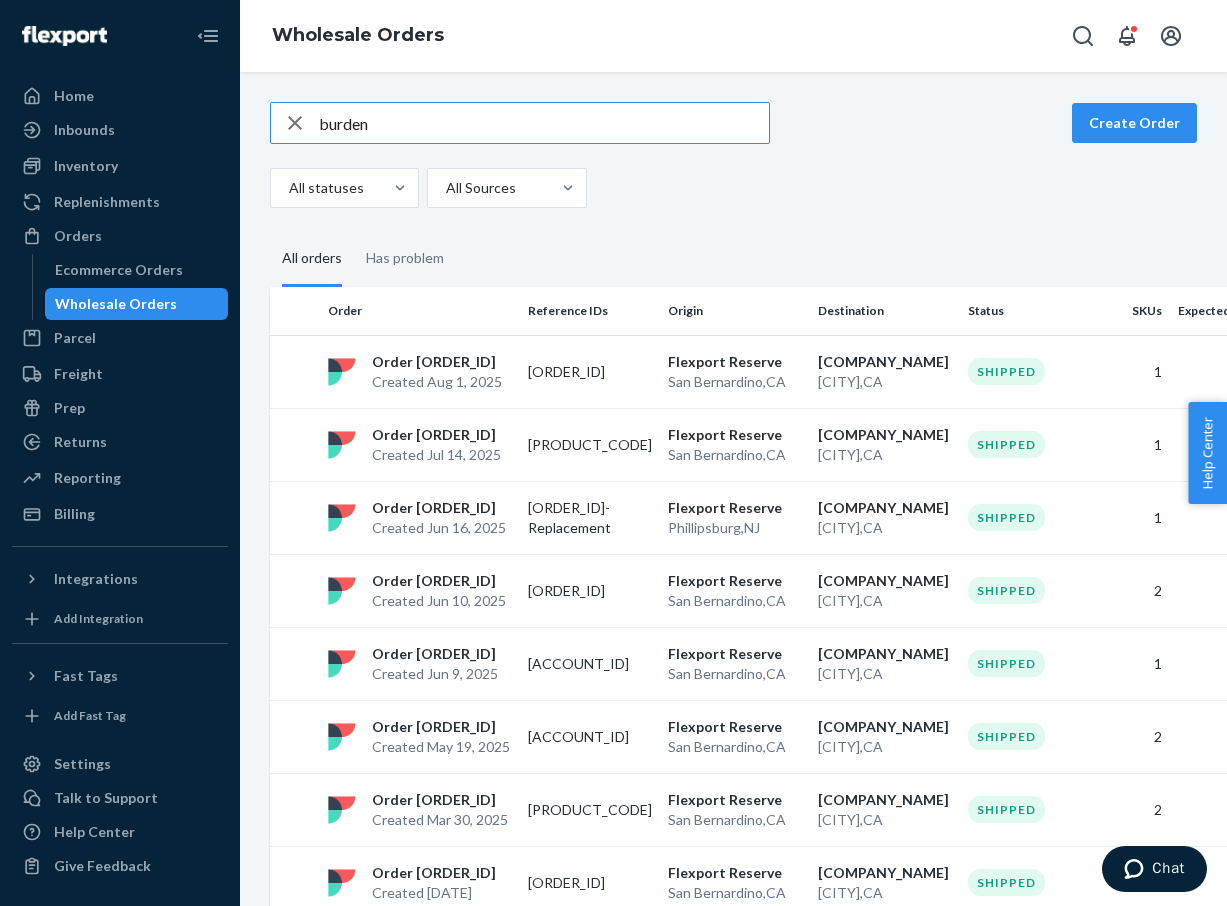 click on "burden" at bounding box center (544, 123) 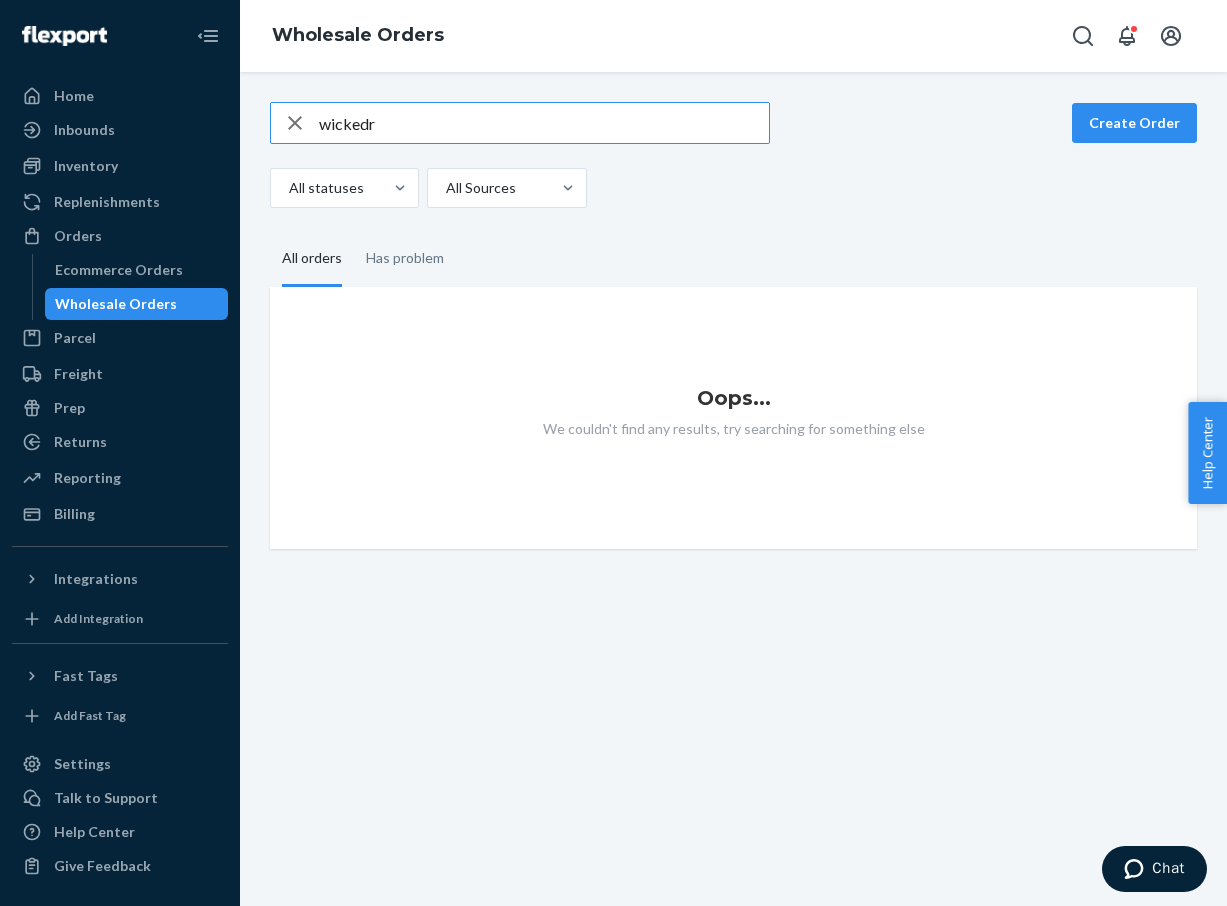 type on "[COMPANY_NAME]" 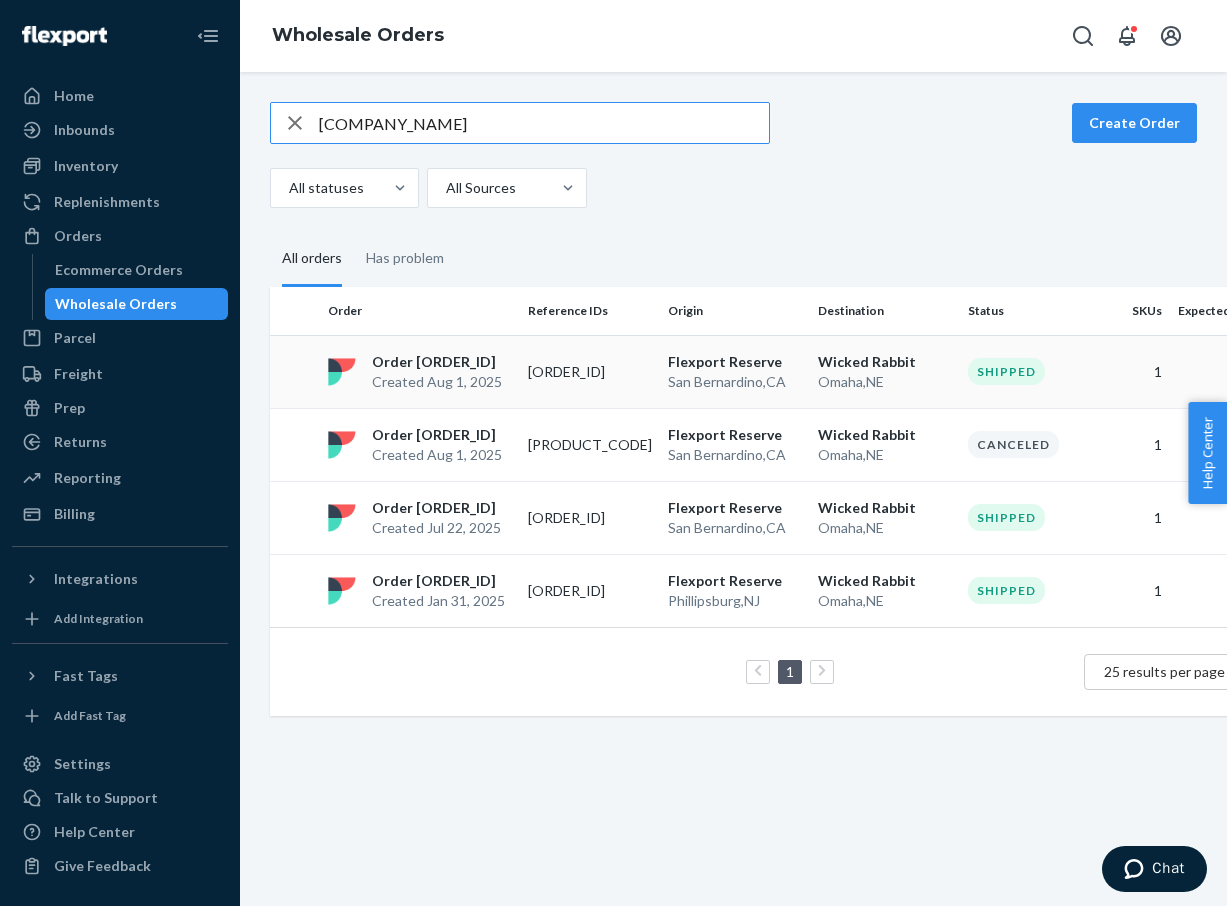 click on "Created Aug 1, 2025" at bounding box center (437, 382) 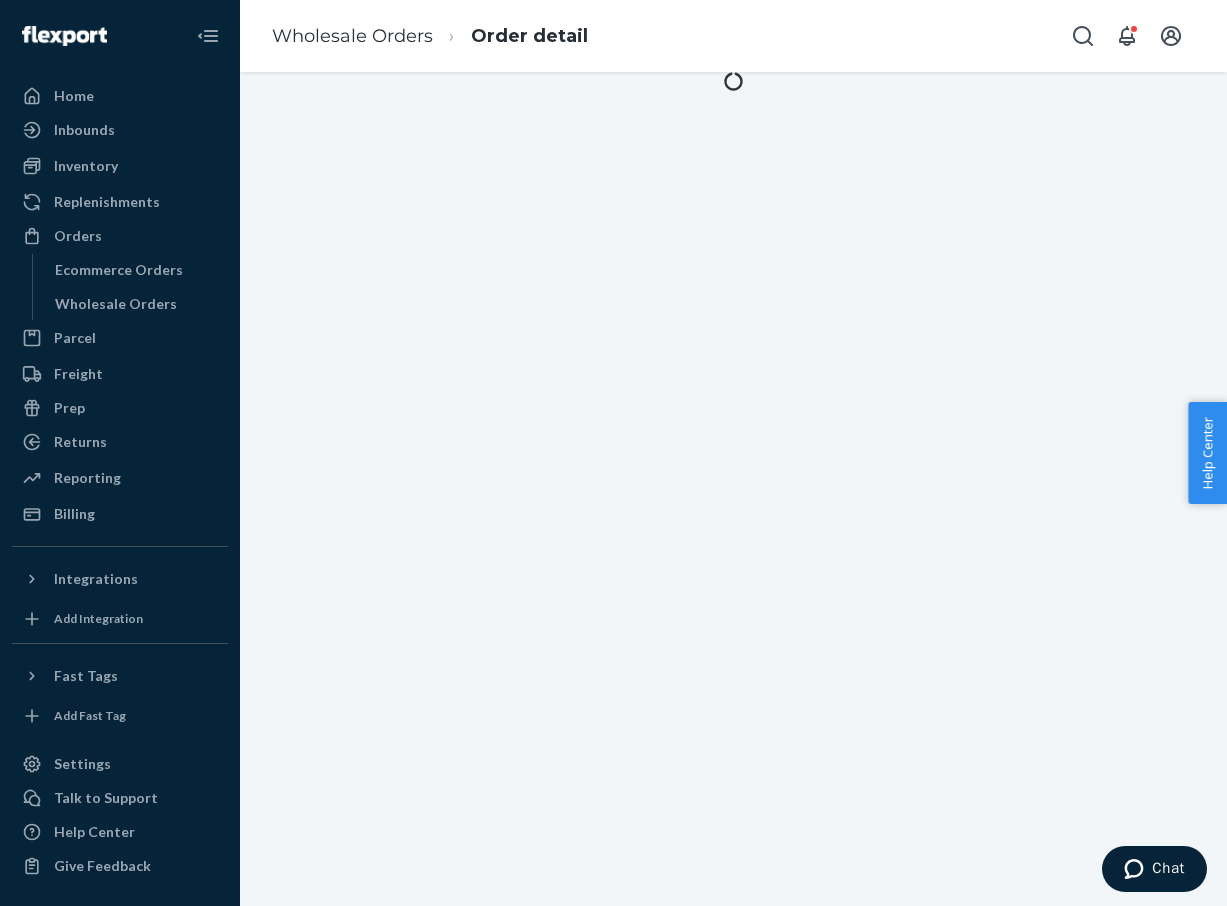 scroll, scrollTop: 0, scrollLeft: 0, axis: both 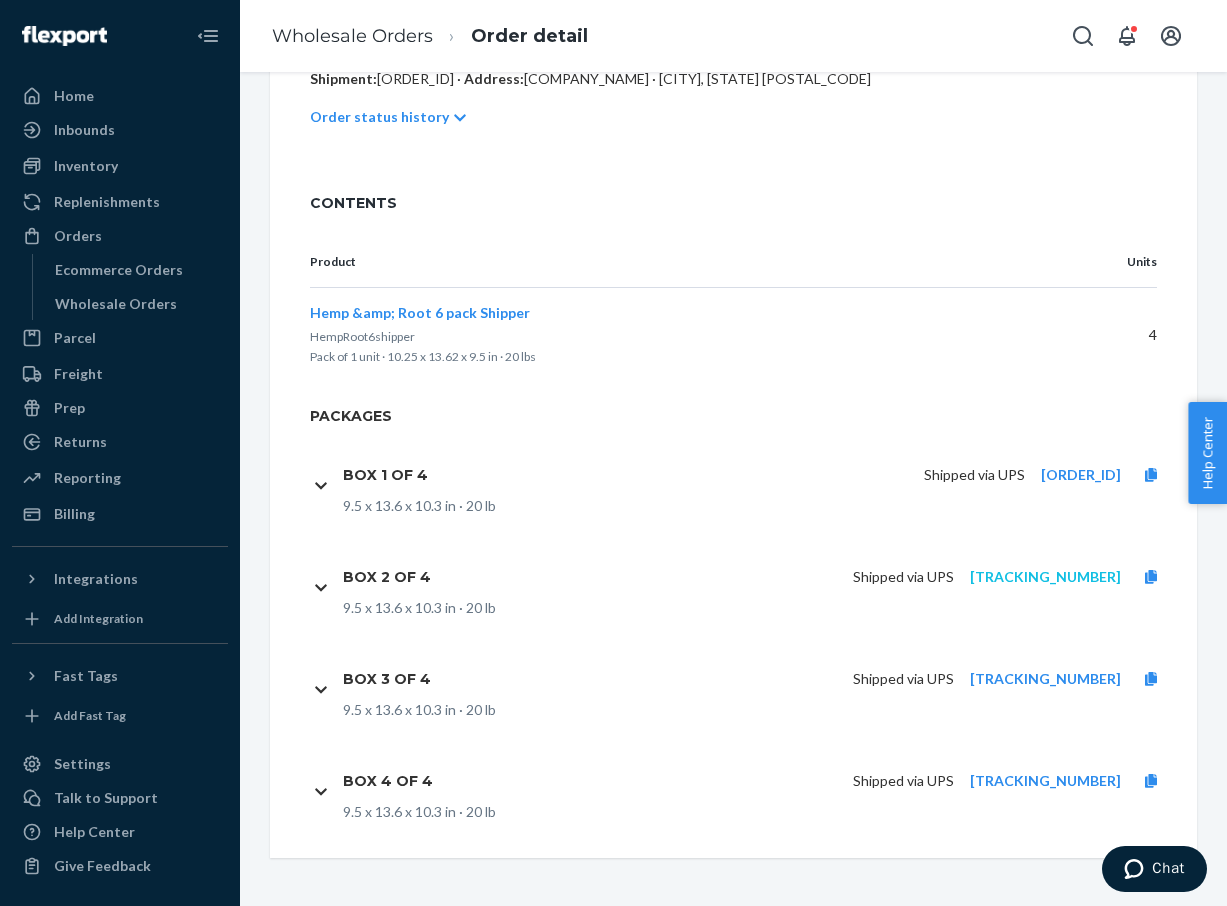 click on "[TRACKING_NUMBER]" at bounding box center [1045, 576] 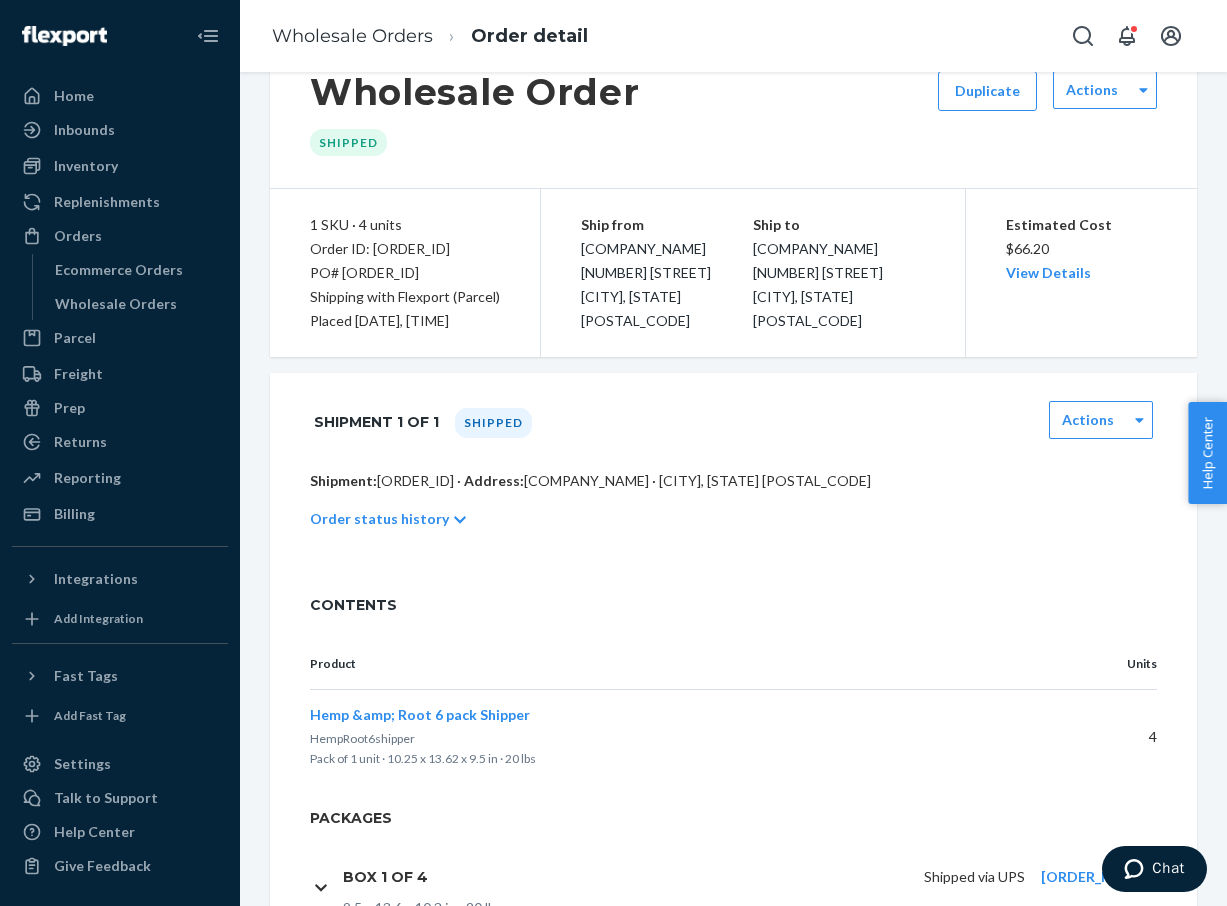 scroll, scrollTop: 0, scrollLeft: 0, axis: both 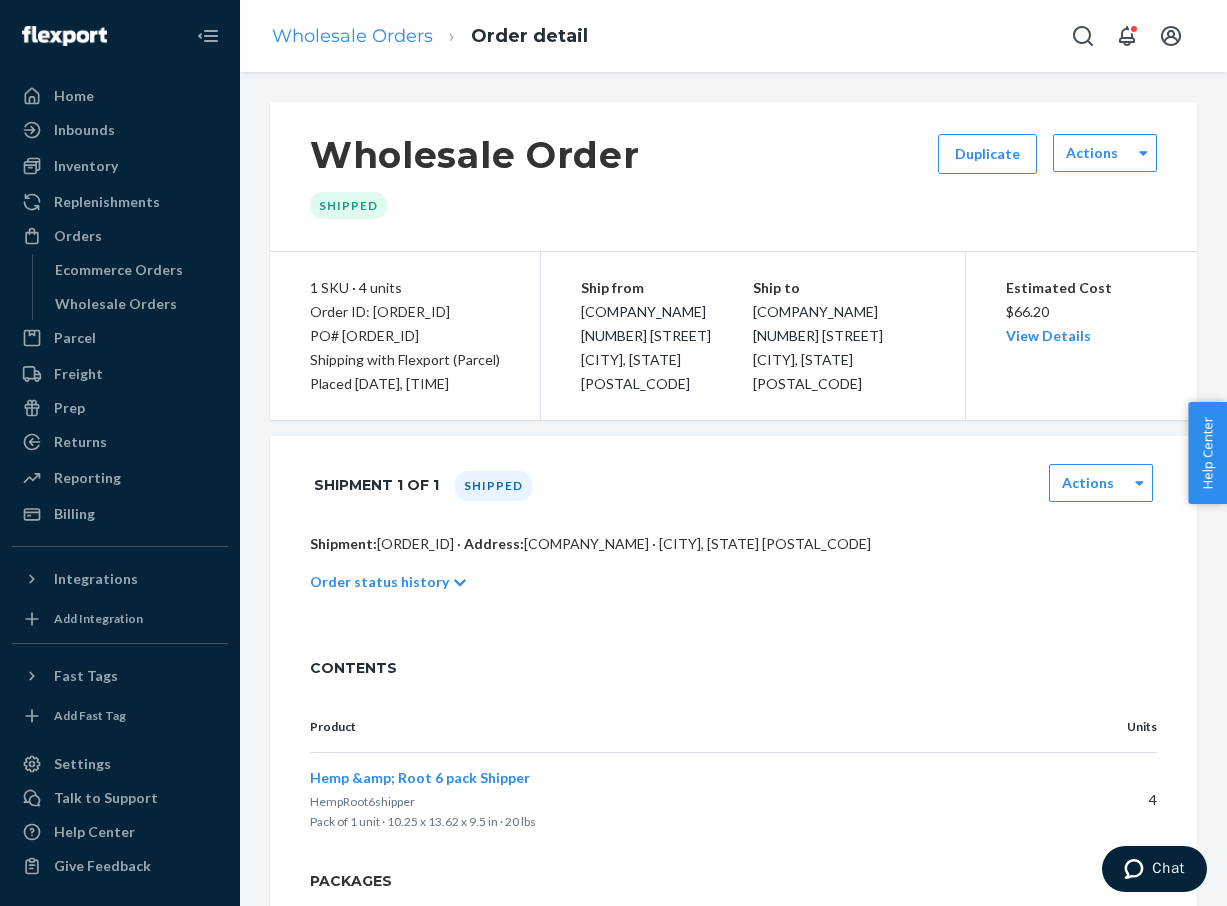 click on "Wholesale Orders" at bounding box center (352, 36) 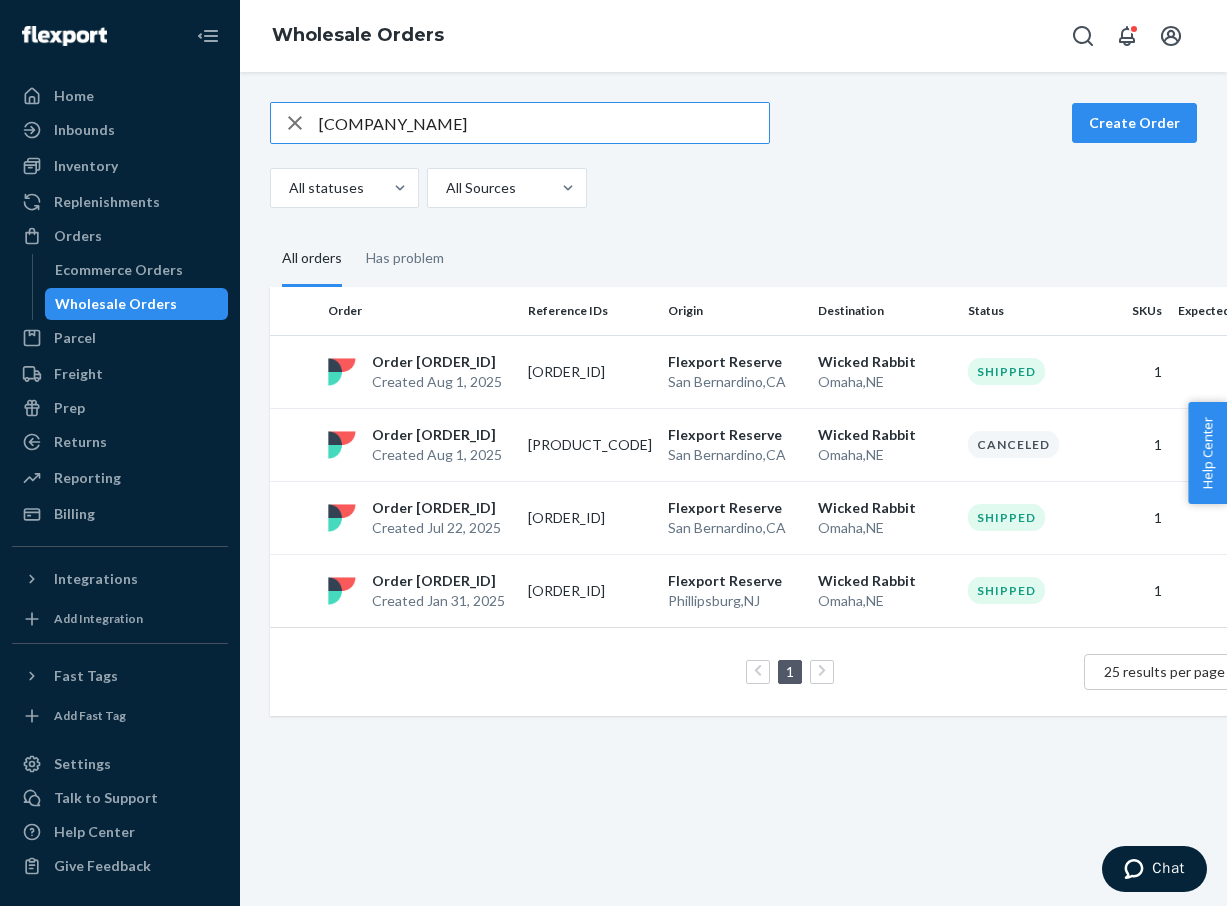 click on "[COMPANY_NAME]" at bounding box center [544, 123] 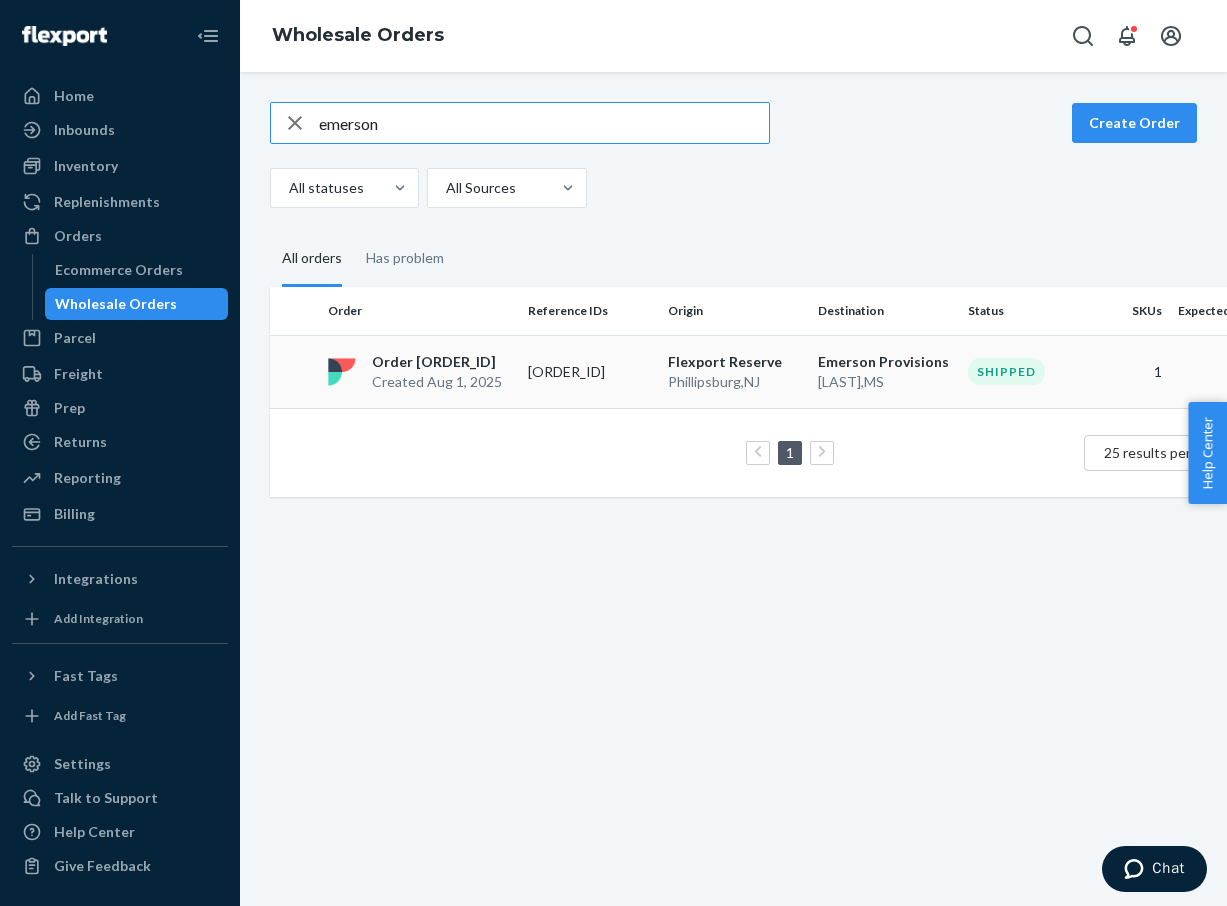 type on "emerson" 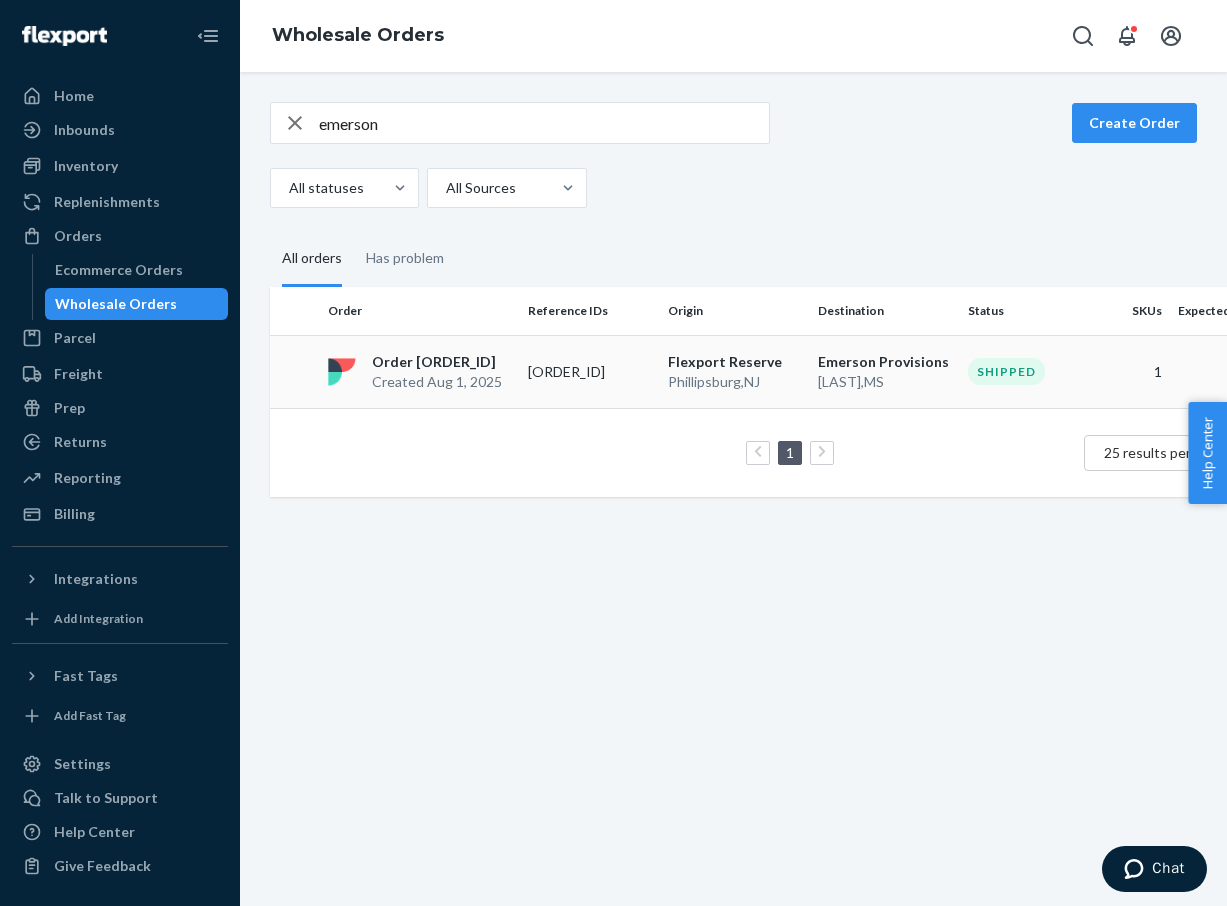 click on "Order [ORDER_ID]" at bounding box center (437, 362) 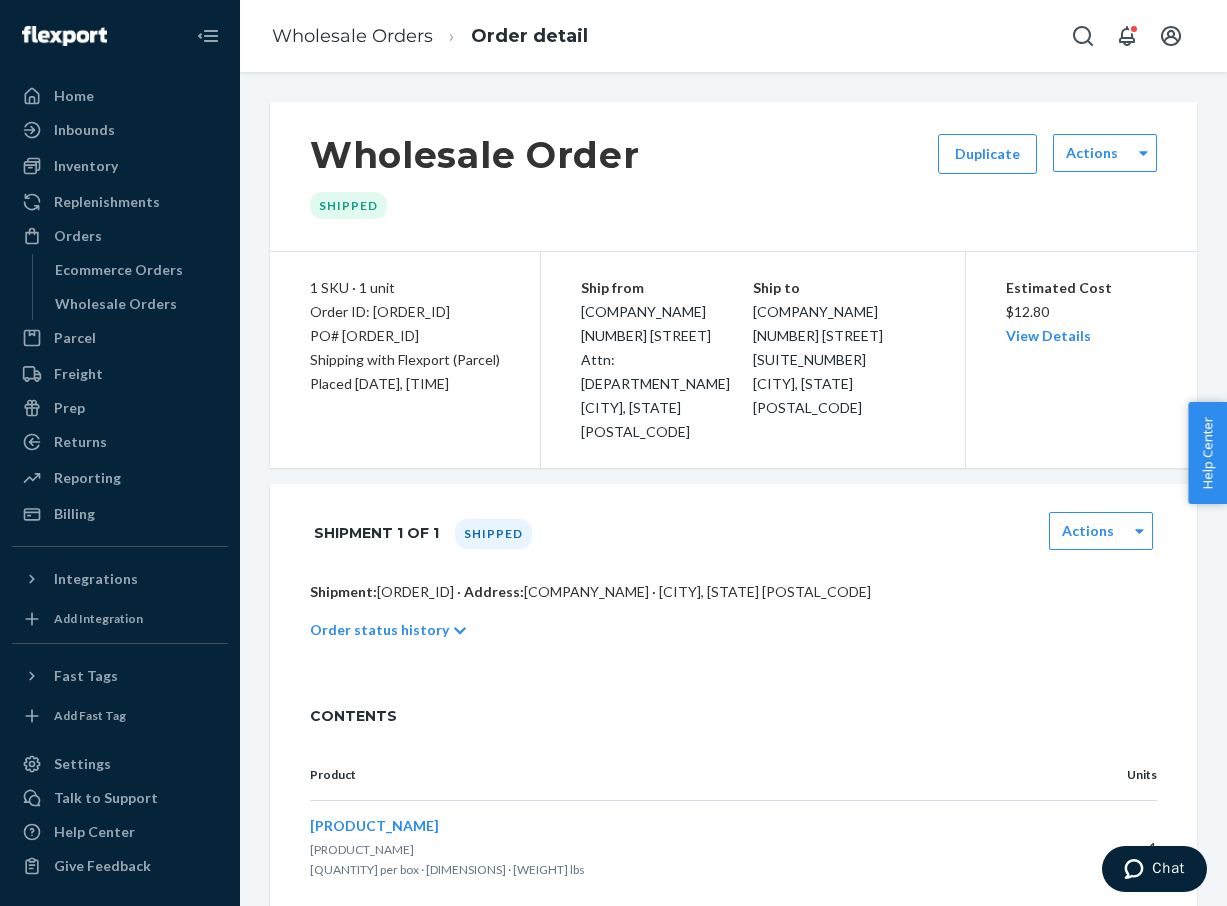scroll, scrollTop: 0, scrollLeft: 0, axis: both 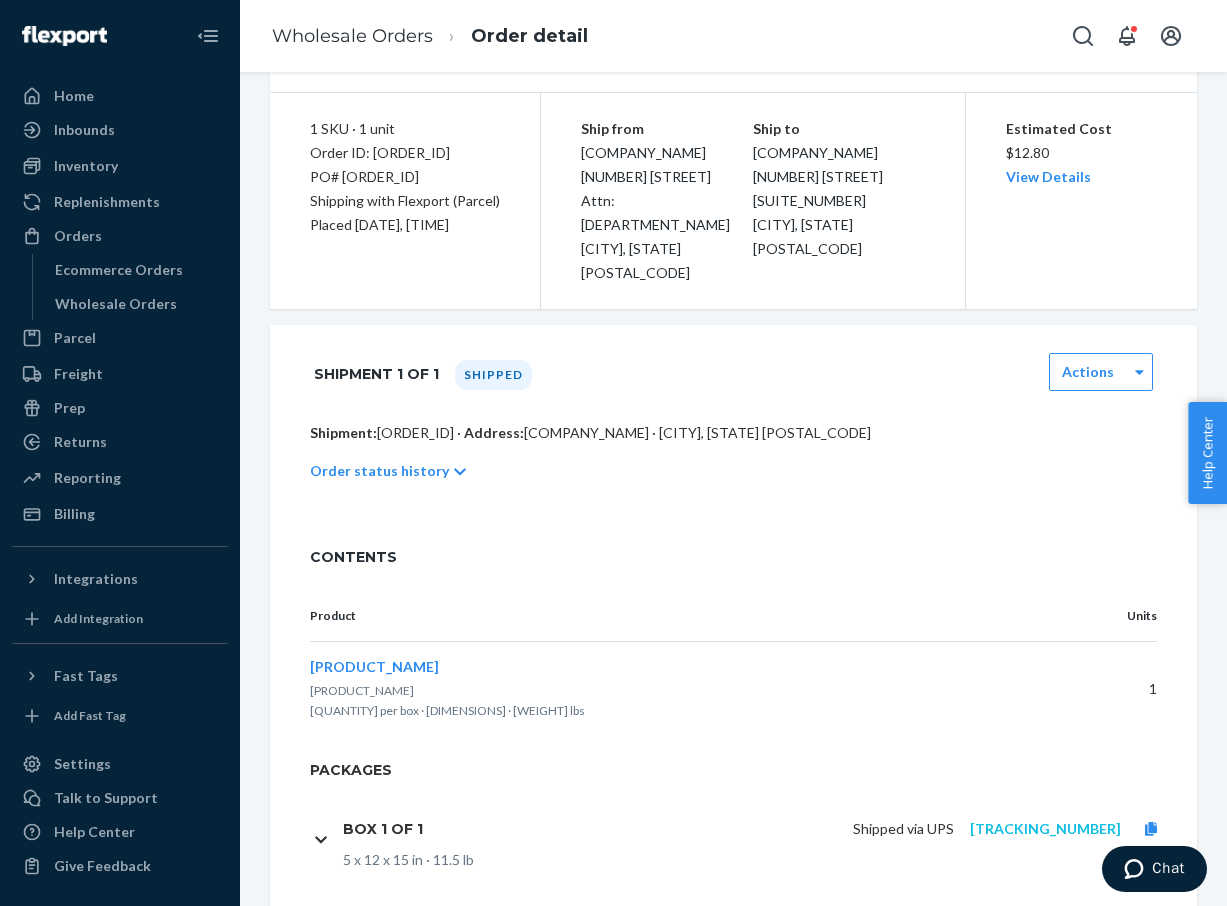click on "[TRACKING_NUMBER]" at bounding box center [1045, 828] 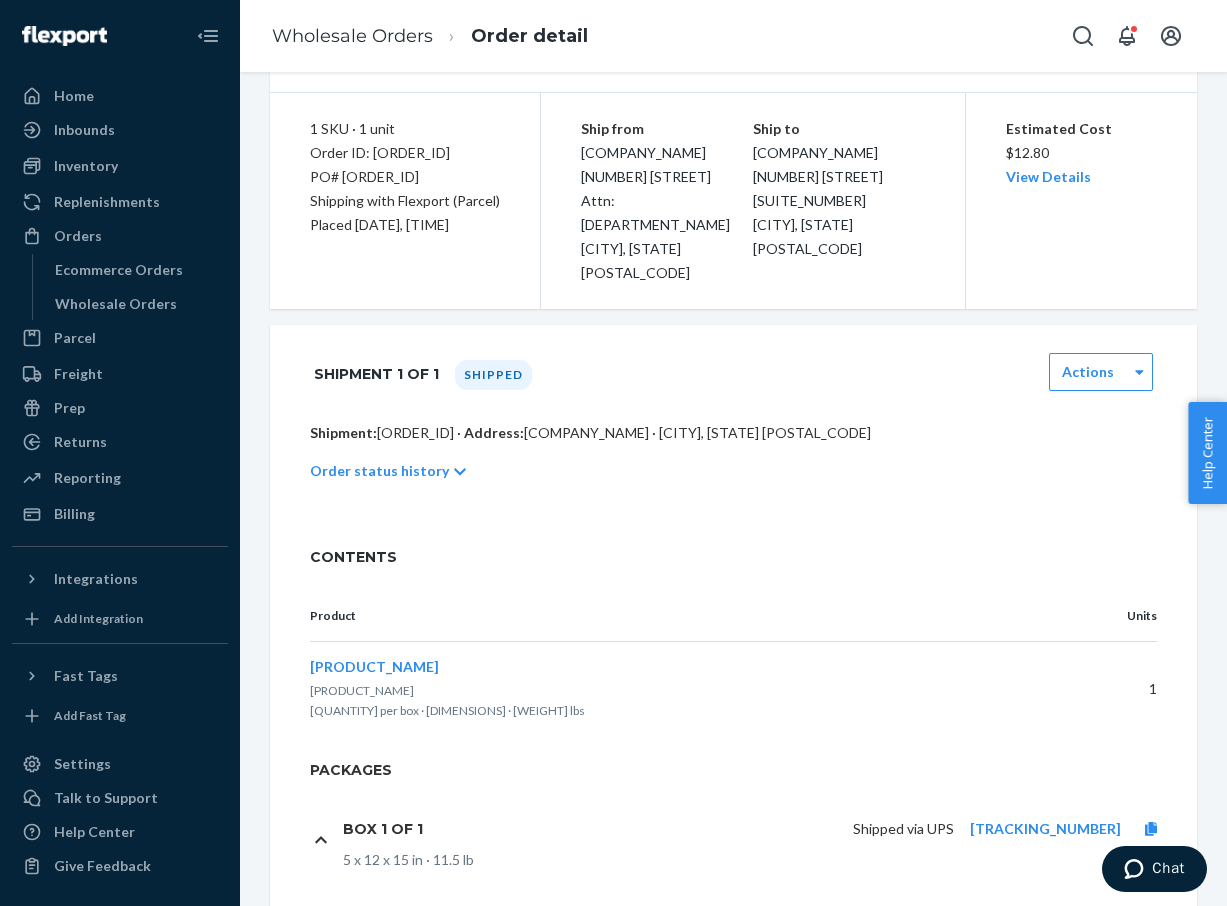 click on "Wholesale Orders Order detail" at bounding box center (430, 36) 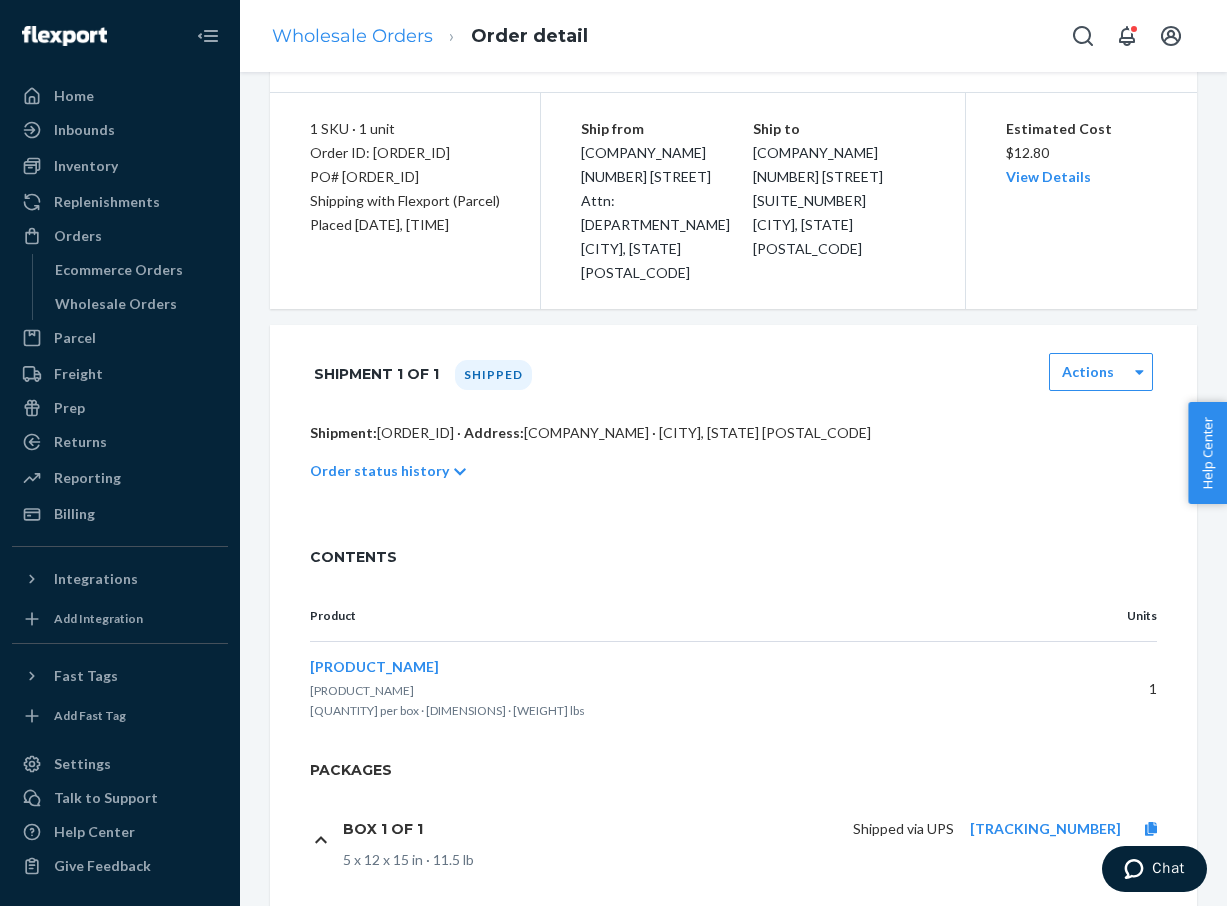click on "Wholesale Orders" at bounding box center [352, 36] 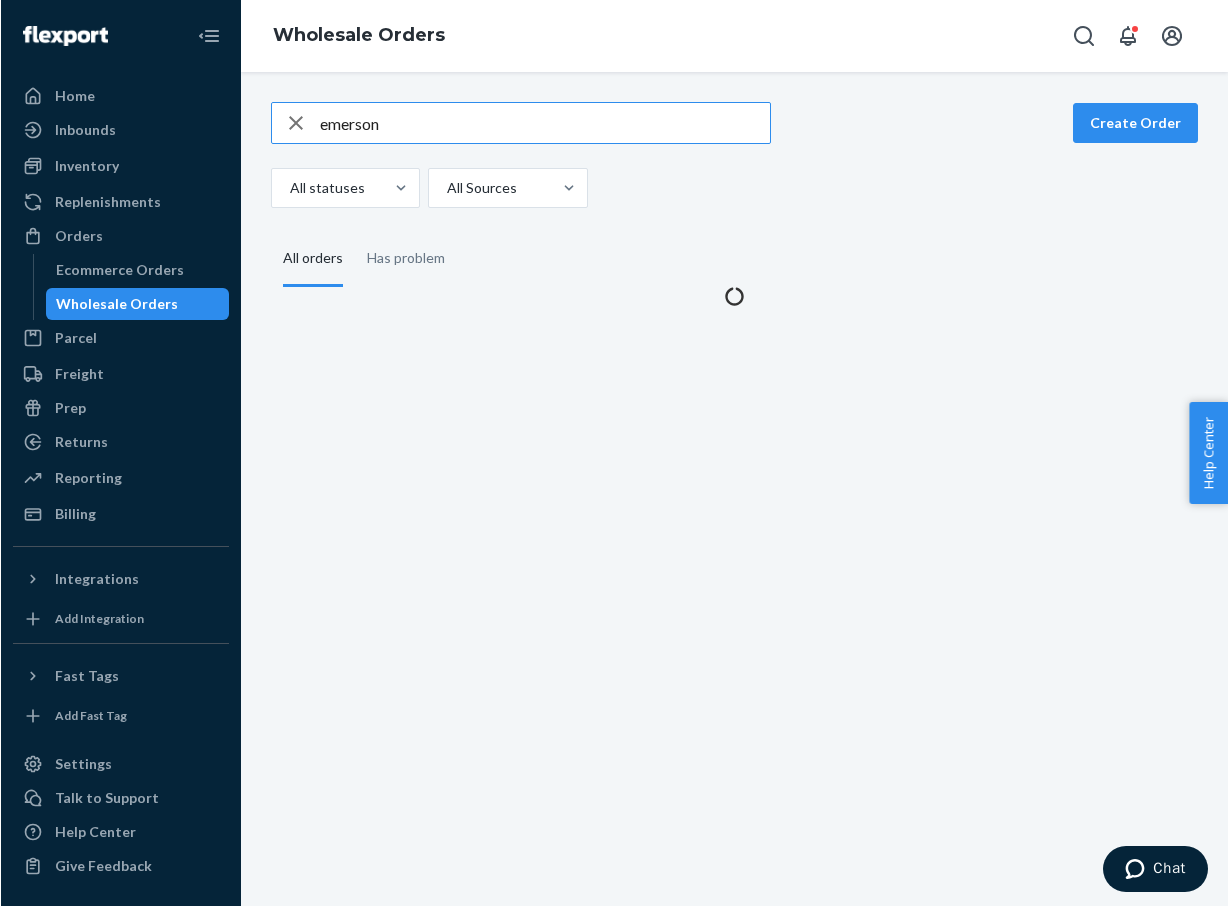 scroll, scrollTop: 0, scrollLeft: 0, axis: both 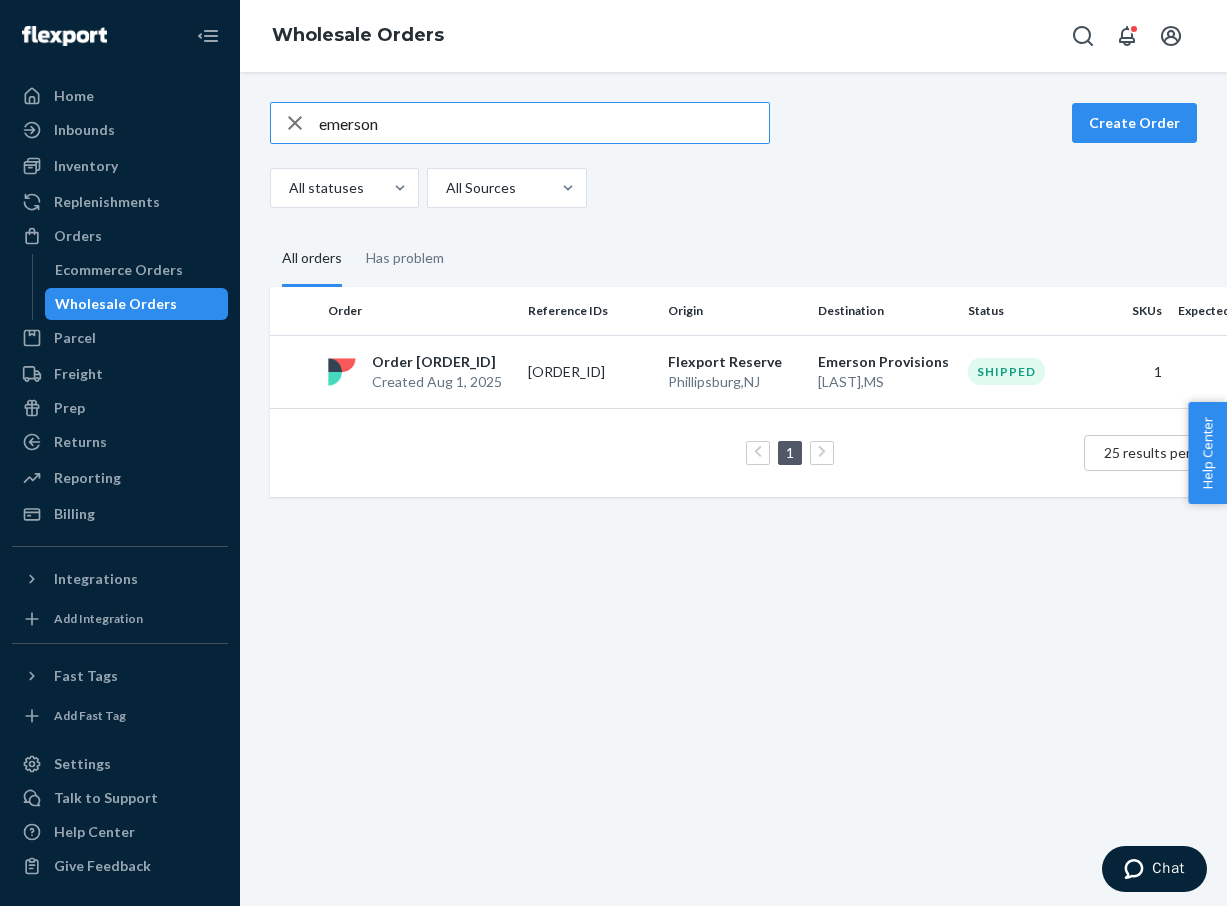 click on "emerson" at bounding box center (544, 123) 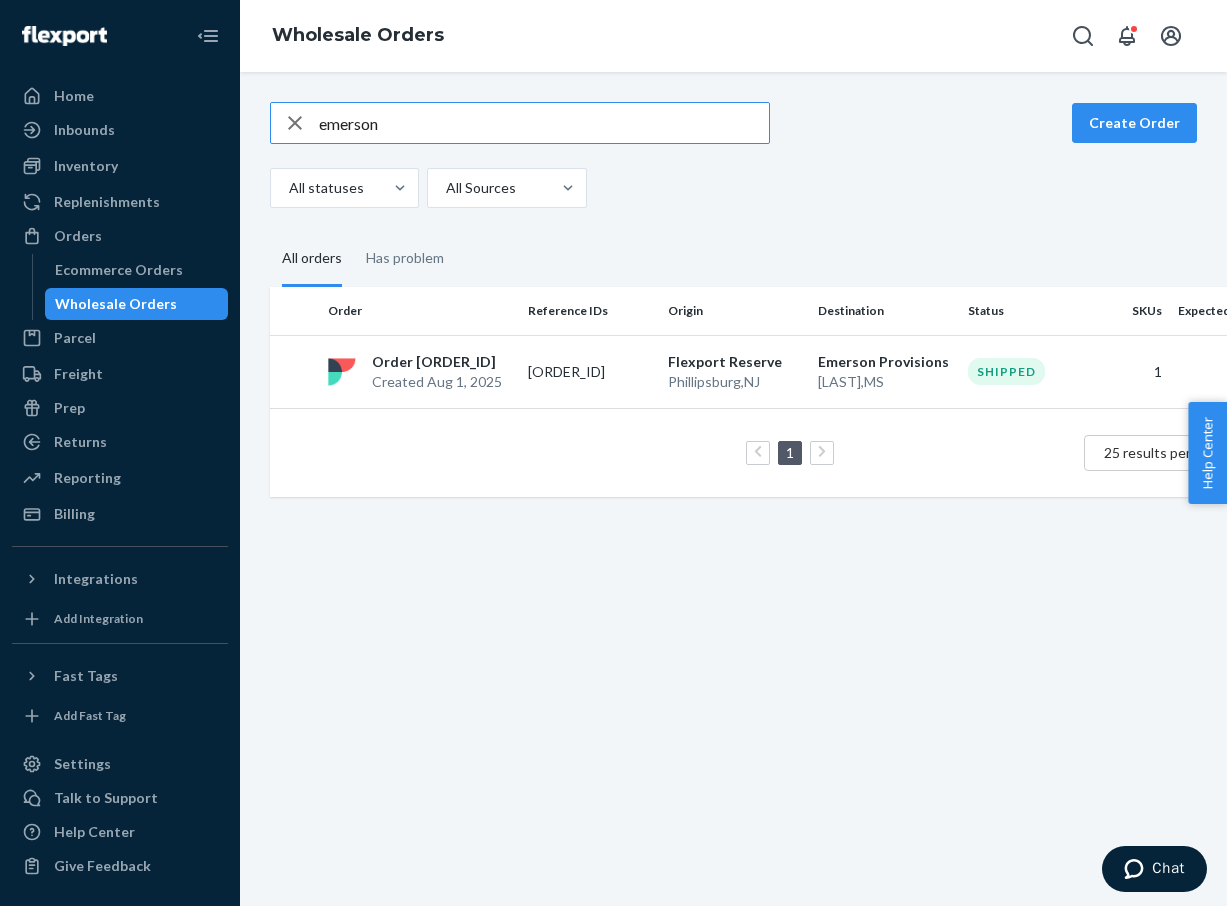 click on "emerson" at bounding box center [544, 123] 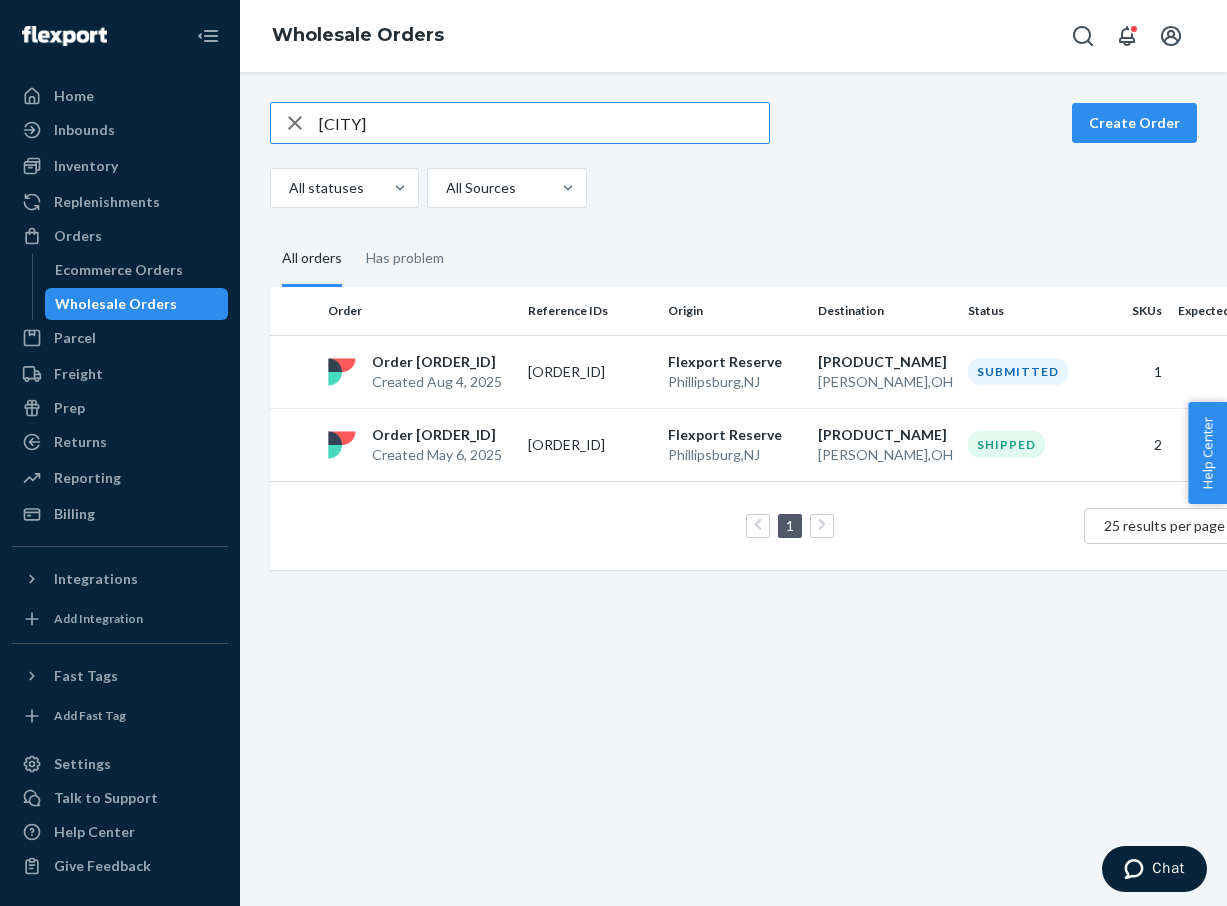 type on "[CITY]" 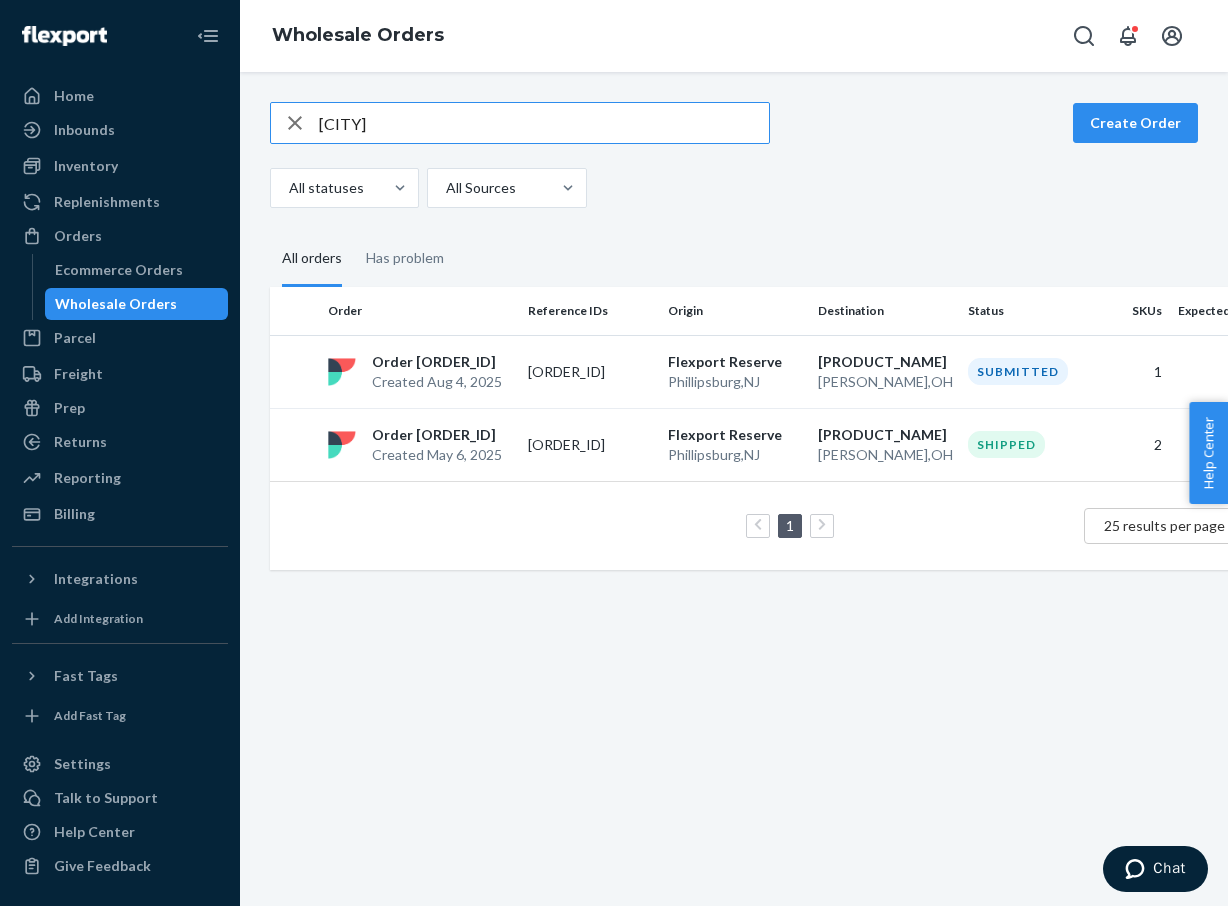 click on "[CITY]" at bounding box center (544, 123) 